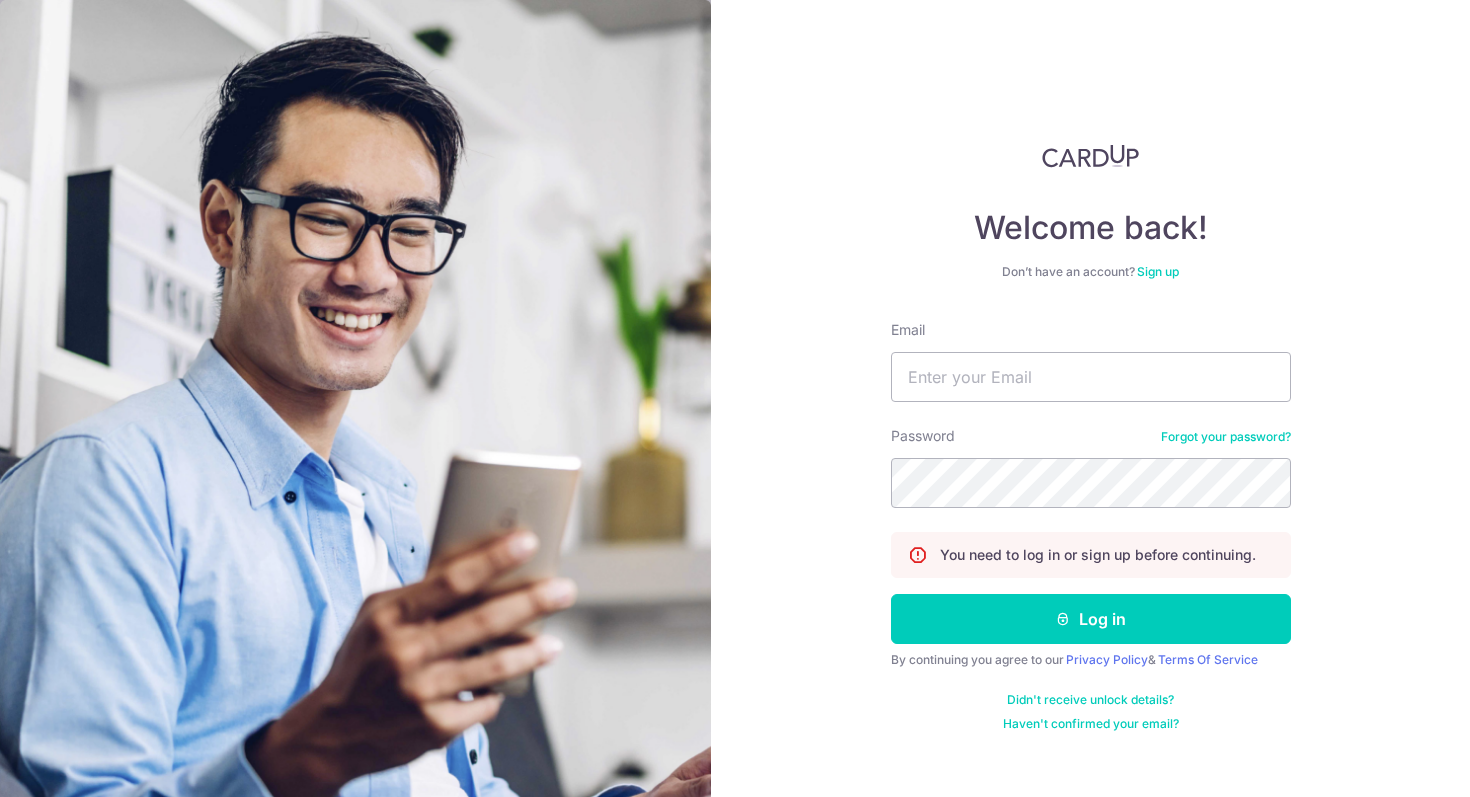 scroll, scrollTop: 0, scrollLeft: 0, axis: both 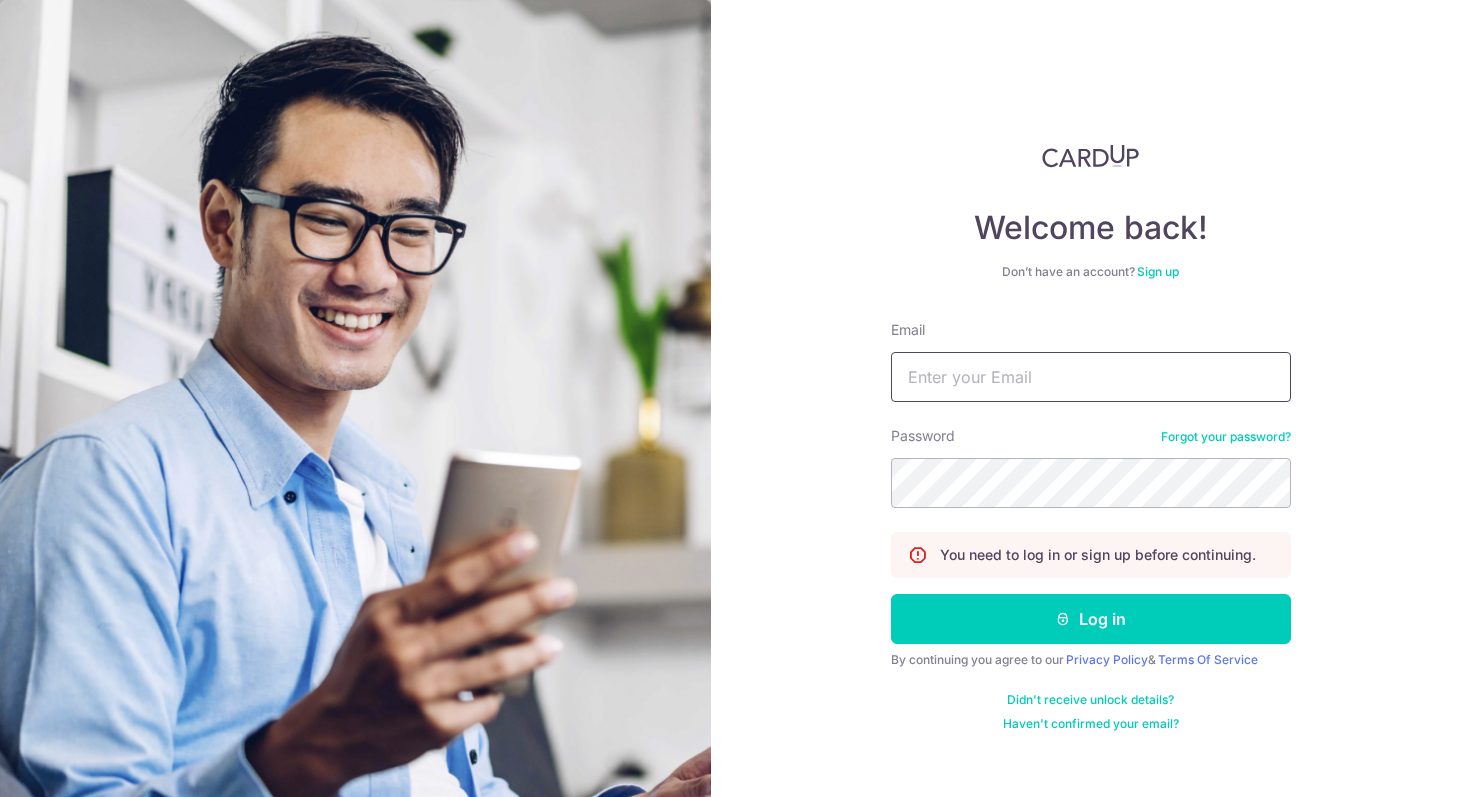 click on "Email" at bounding box center (1091, 377) 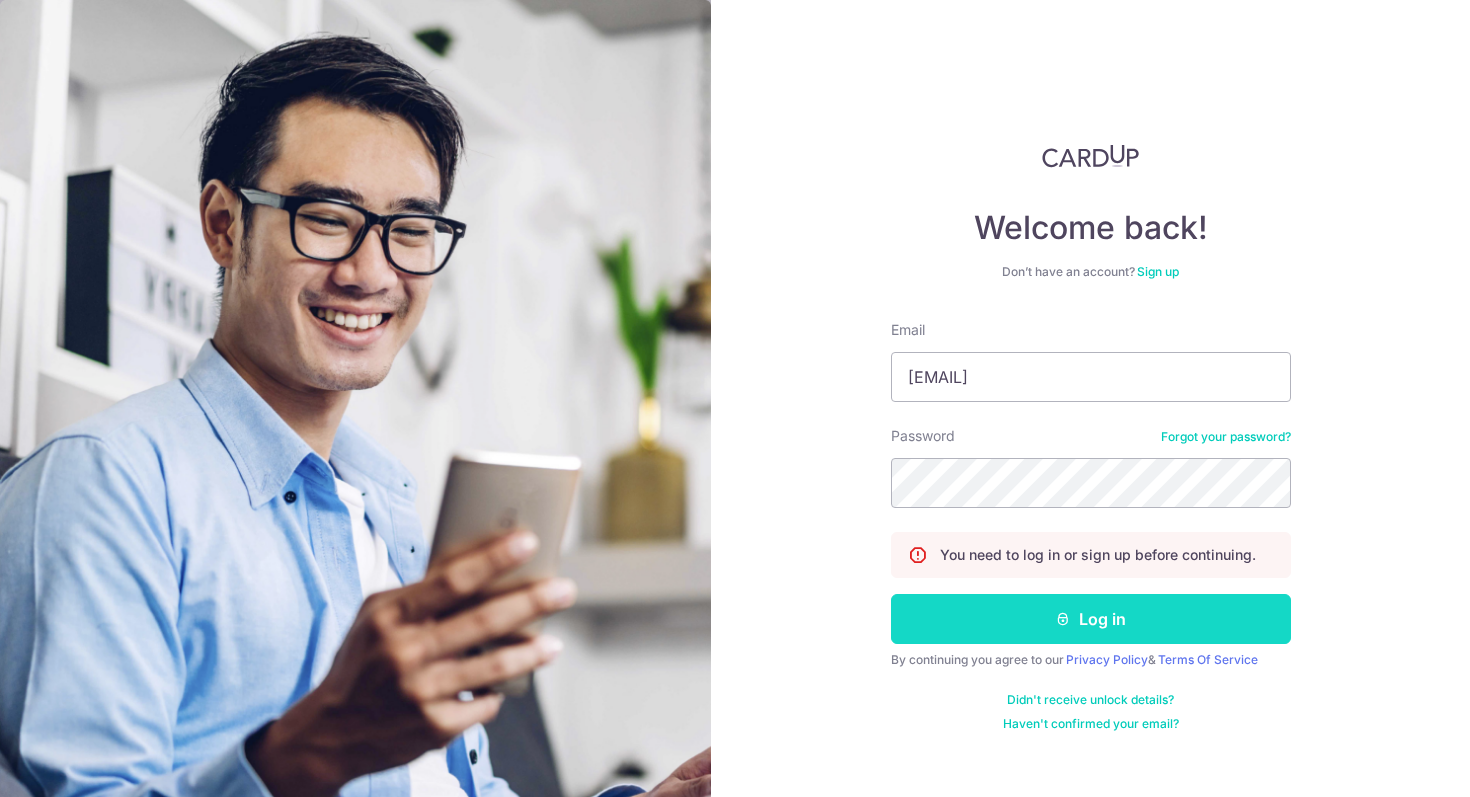 click on "Log in" at bounding box center [1091, 619] 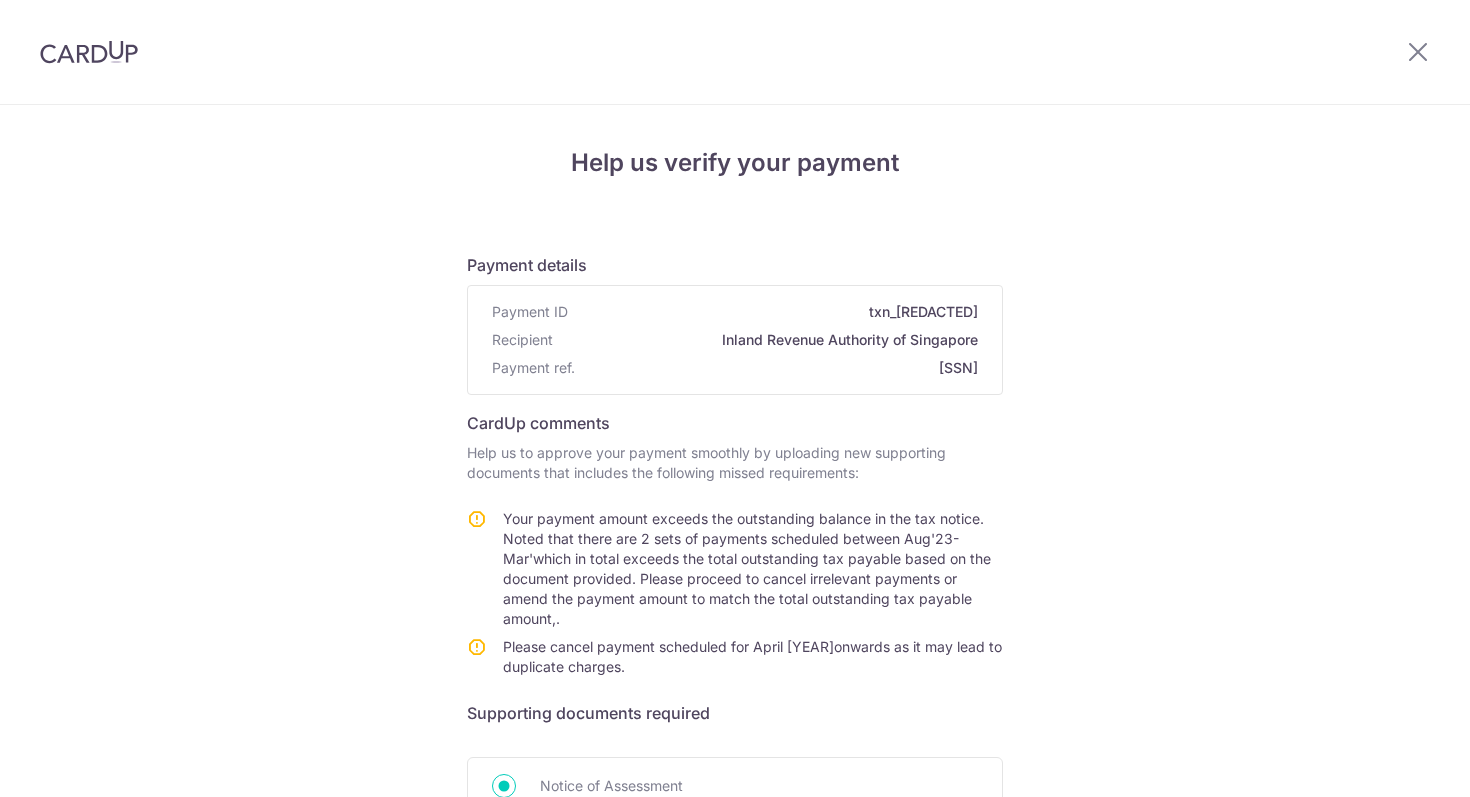 scroll, scrollTop: 0, scrollLeft: 0, axis: both 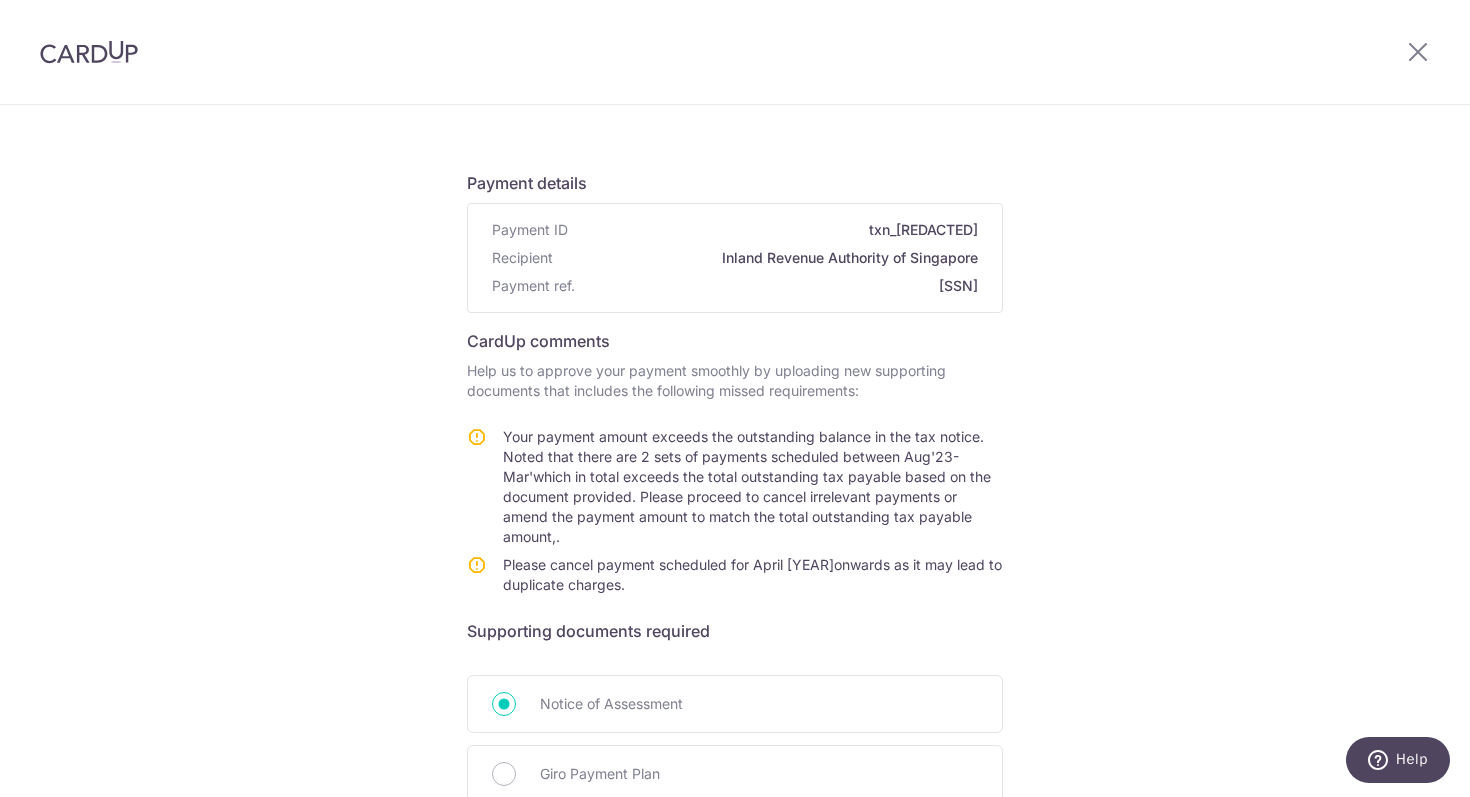 drag, startPoint x: 638, startPoint y: 439, endPoint x: 788, endPoint y: 541, distance: 181.39459 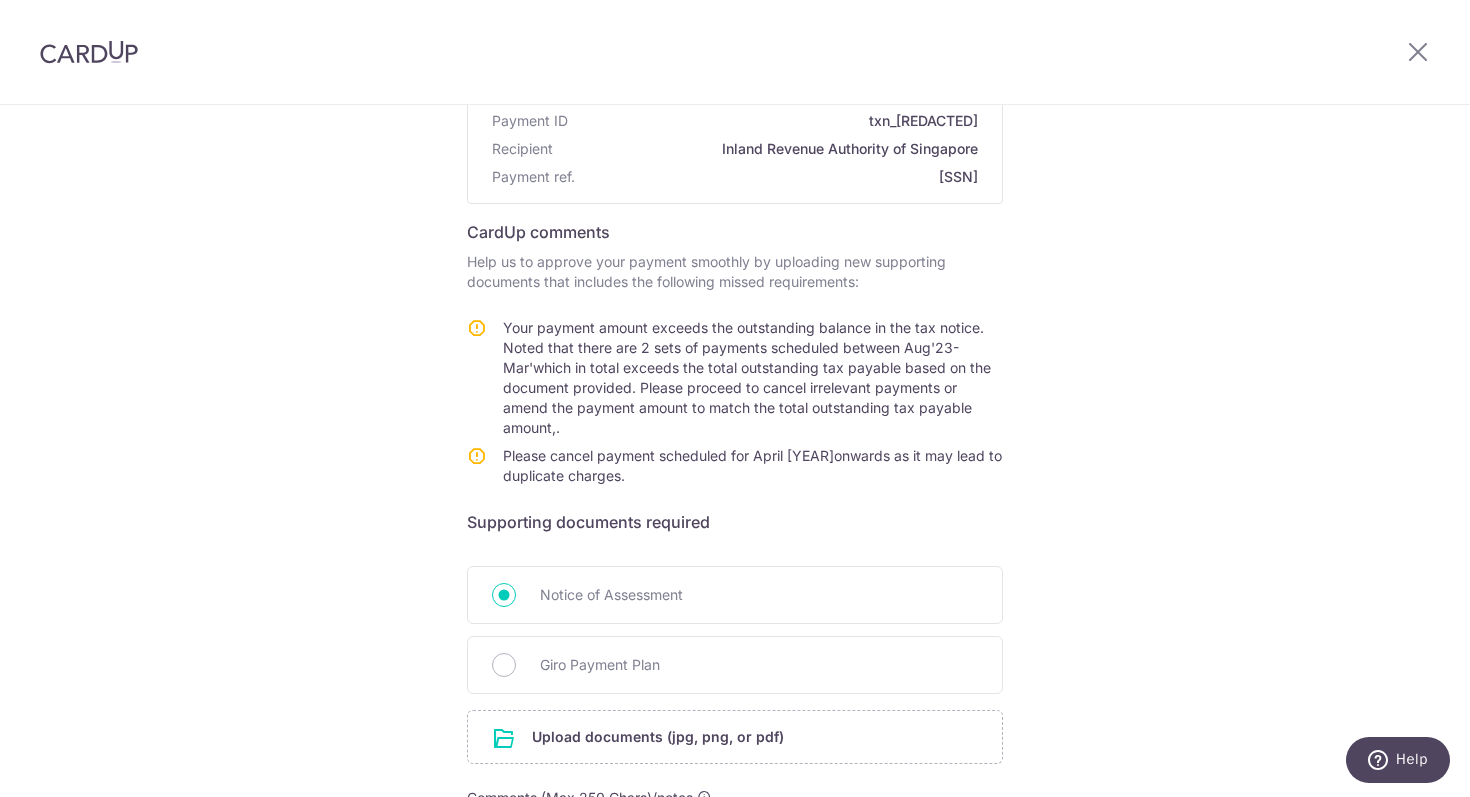 scroll, scrollTop: 202, scrollLeft: 0, axis: vertical 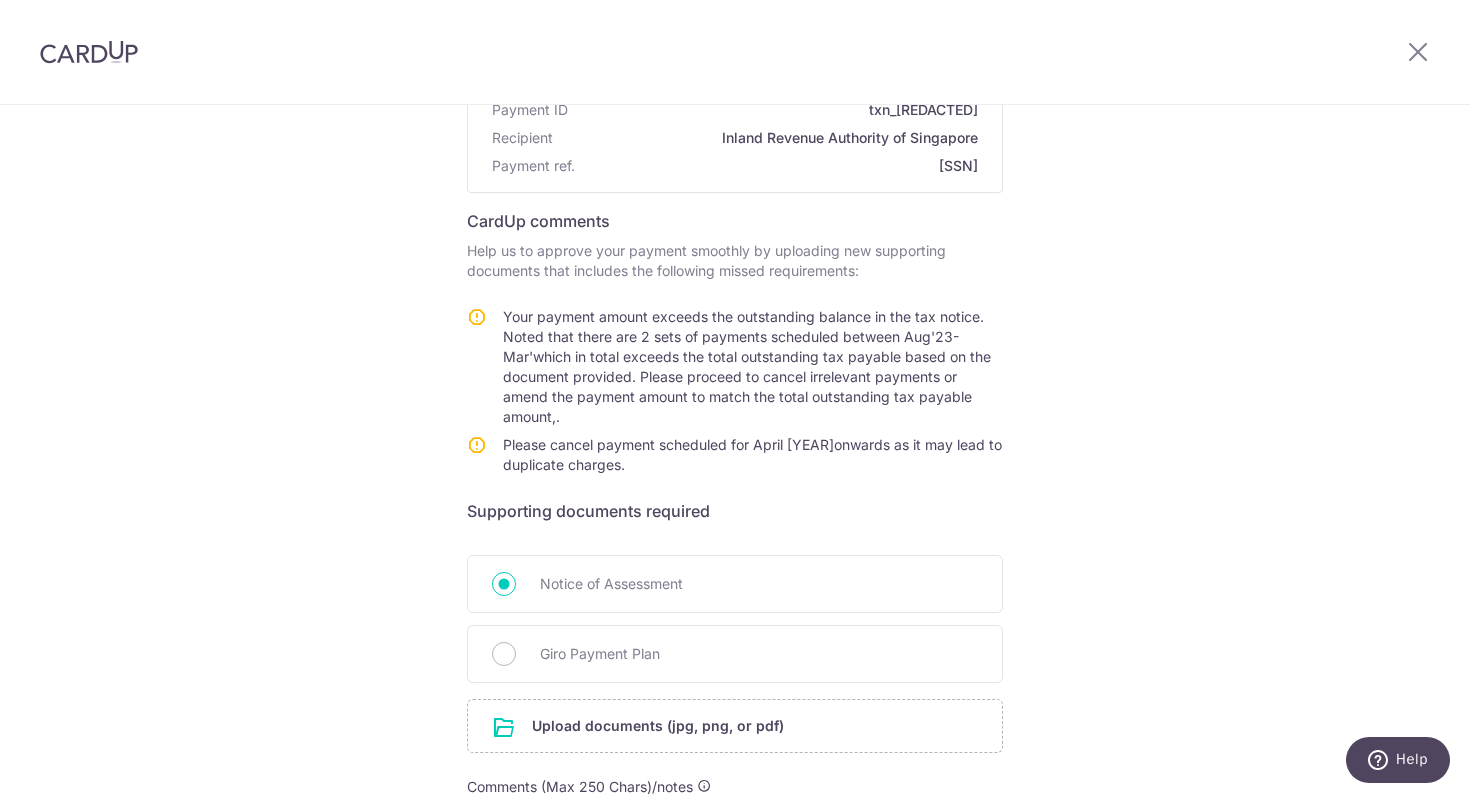 click on "Your payment amount exceeds the outstanding balance in the tax notice. Noted that there are 2 sets of payments scheduled between Aug'23-Mar'which in total exceeds the total outstanding tax payable based on the document provided. Please proceed to cancel irrelevant payments or amend the payment amount to match the total  outstanding tax payable amount,." at bounding box center (753, 371) 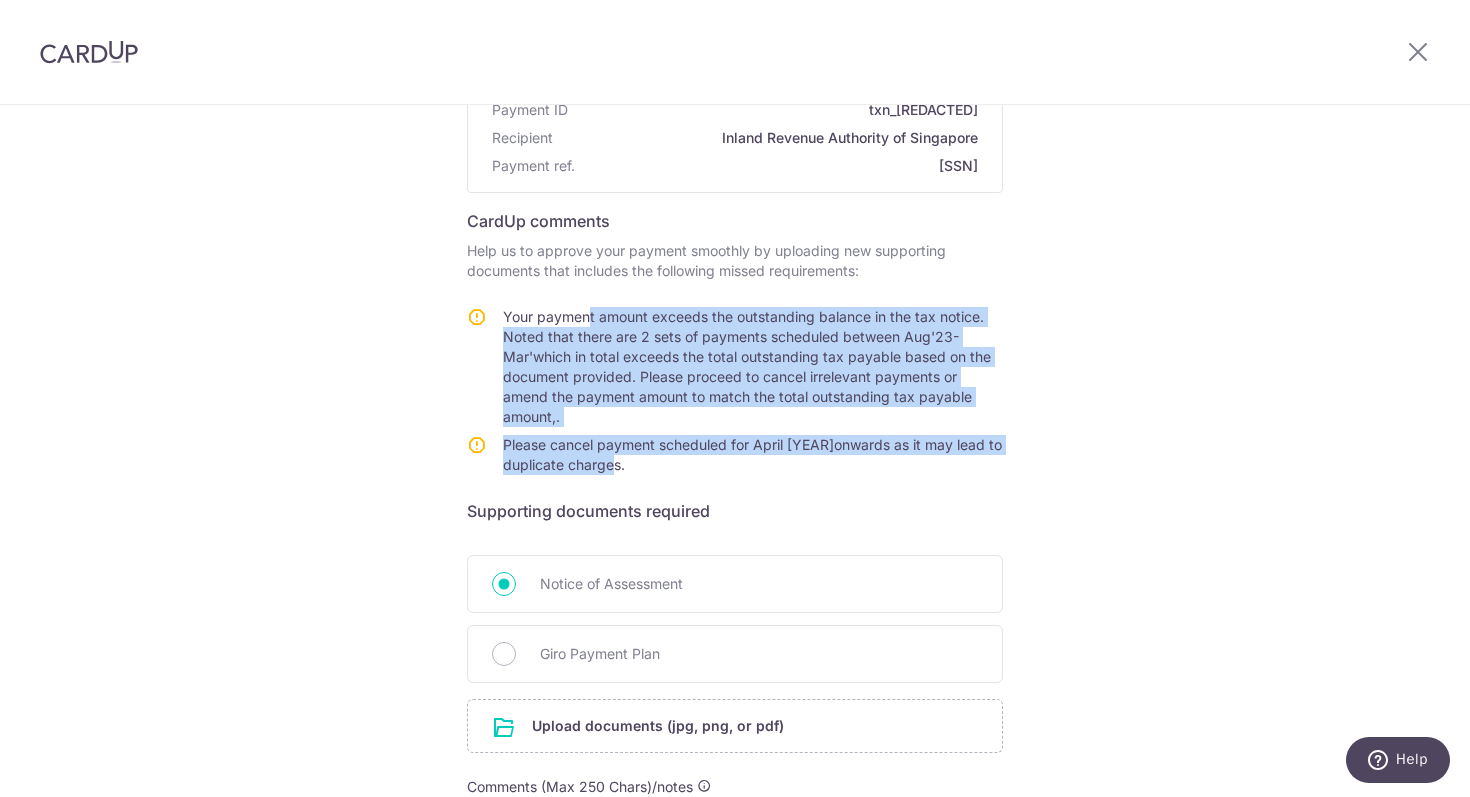 drag, startPoint x: 602, startPoint y: 319, endPoint x: 728, endPoint y: 460, distance: 189.09521 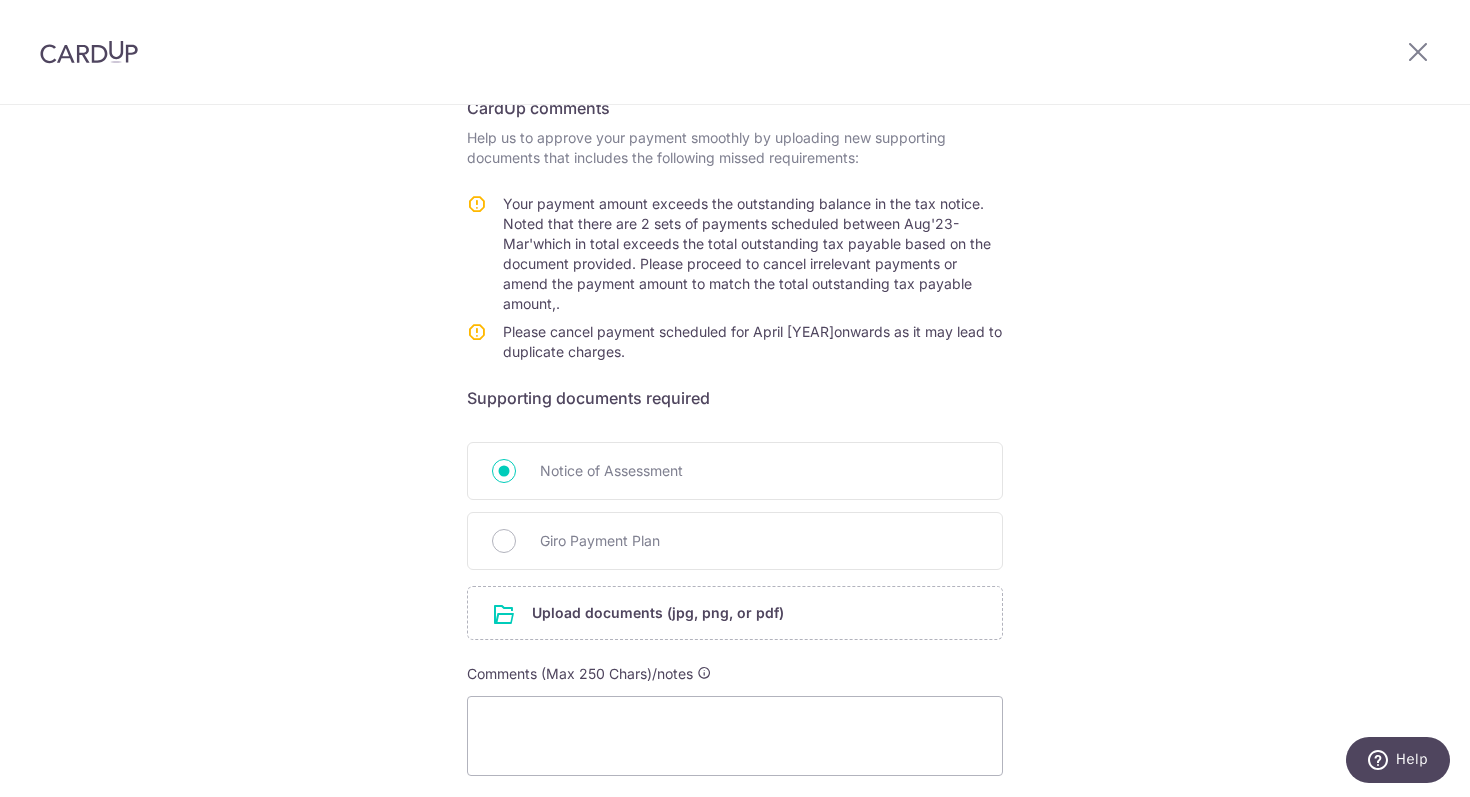 scroll, scrollTop: 322, scrollLeft: 0, axis: vertical 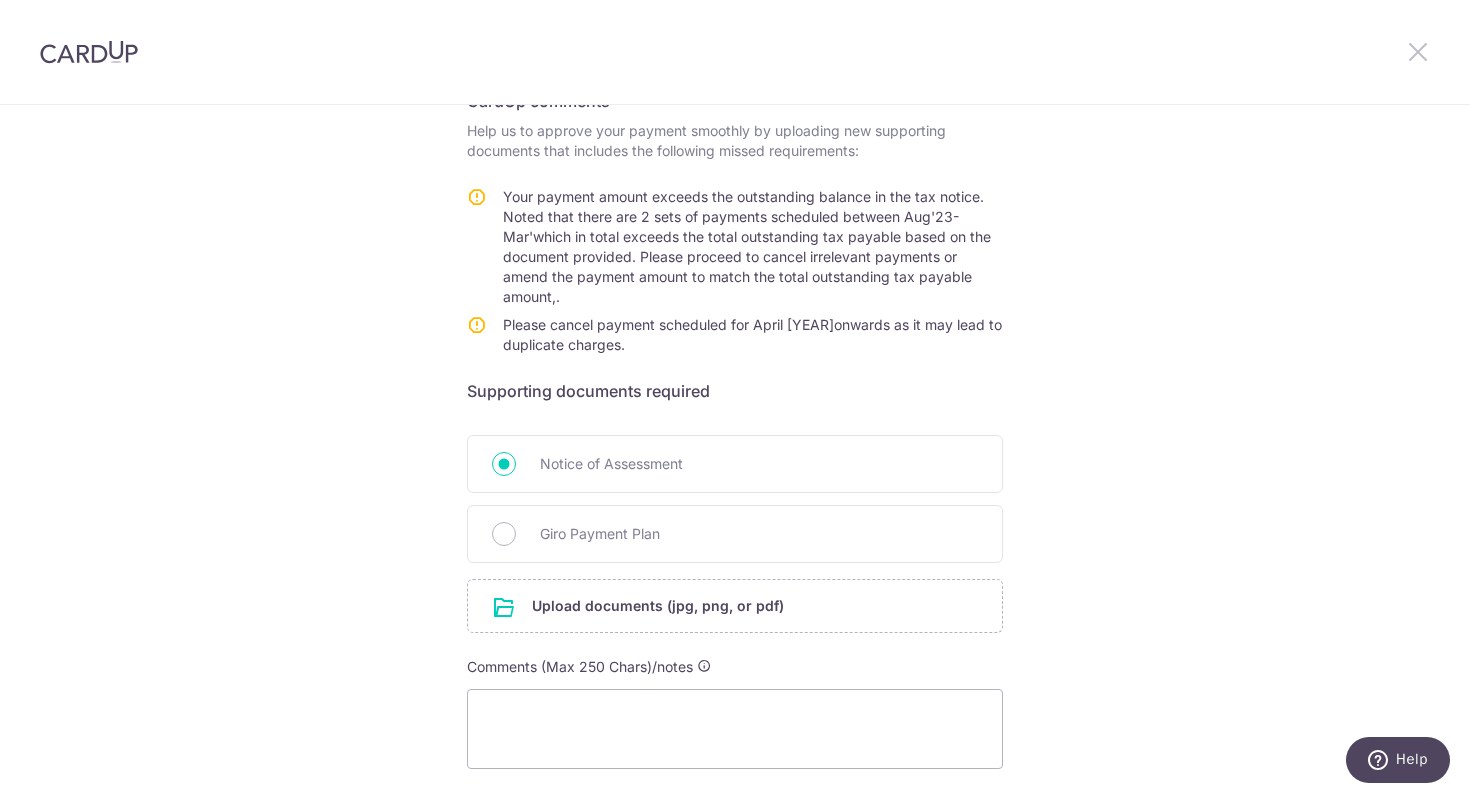click at bounding box center [1418, 51] 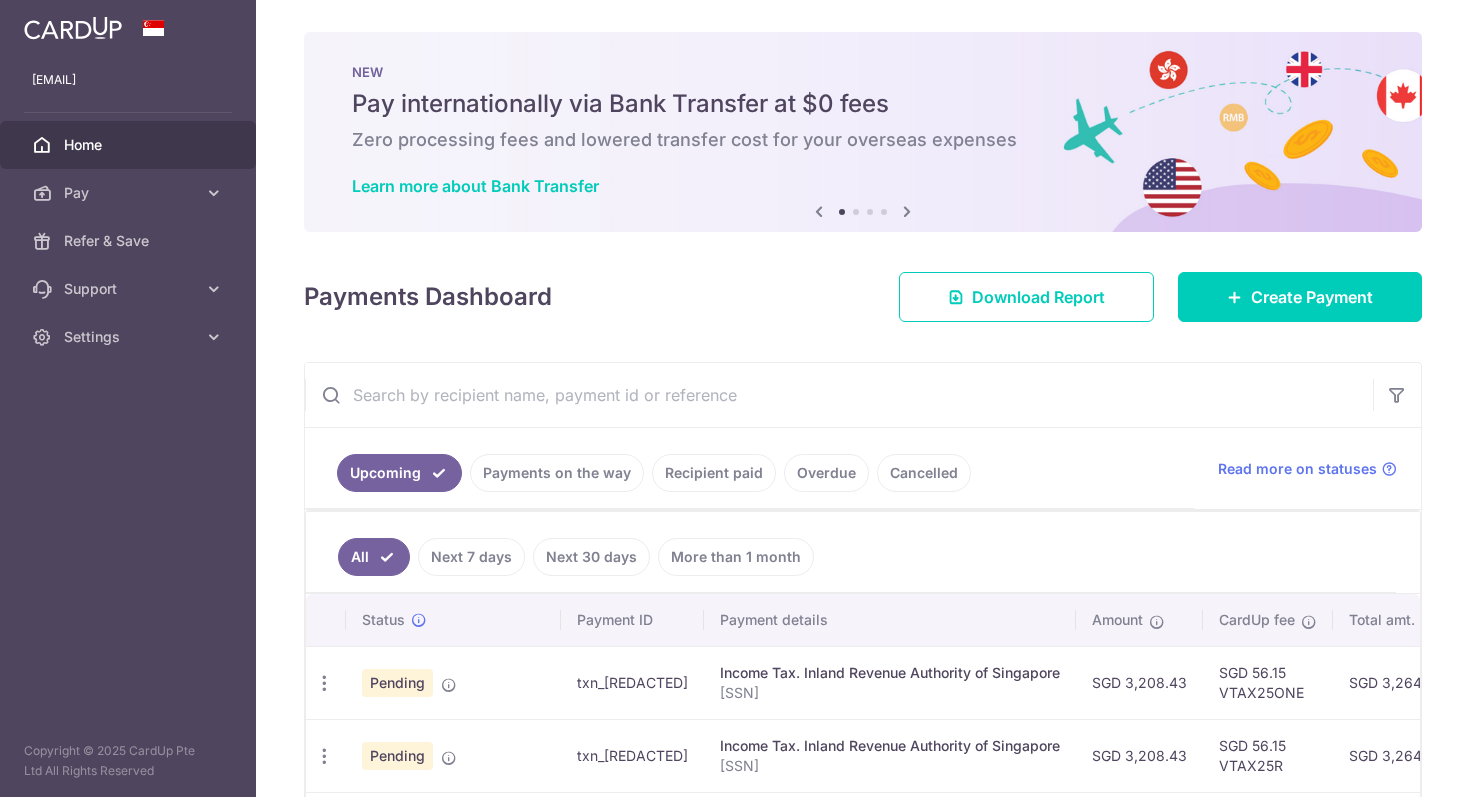 scroll, scrollTop: 0, scrollLeft: 0, axis: both 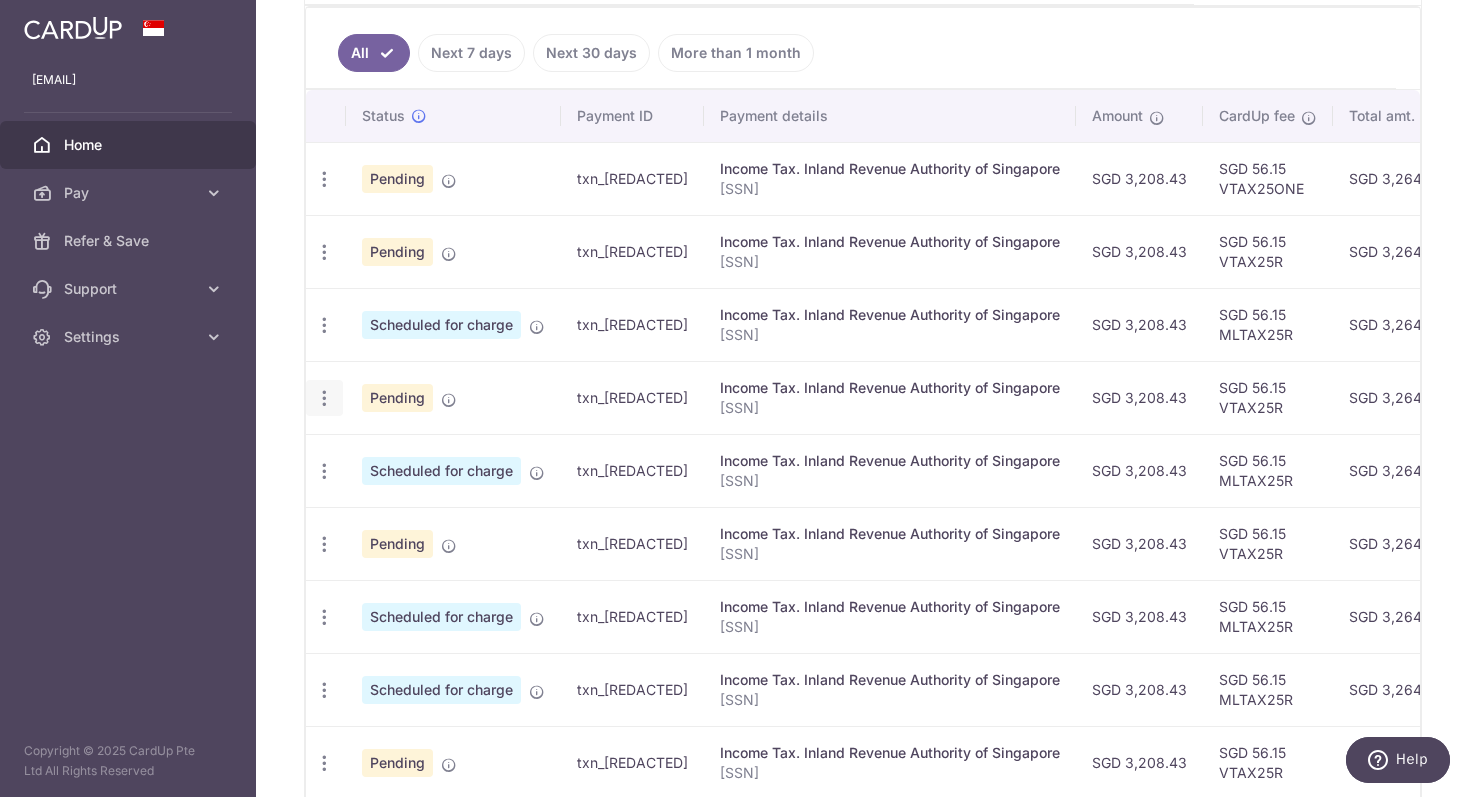 click at bounding box center [324, 179] 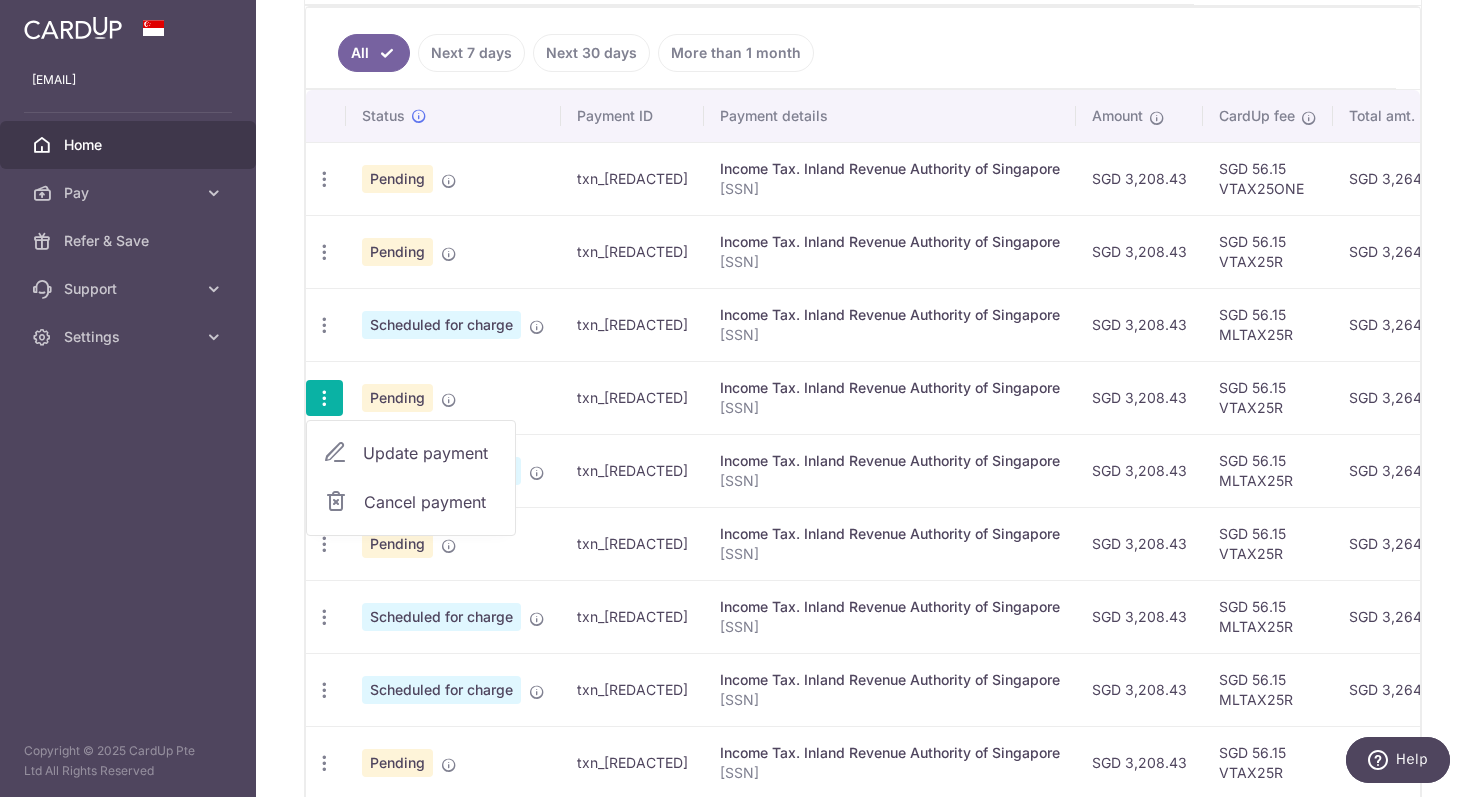 click on "Update payment" at bounding box center [431, 453] 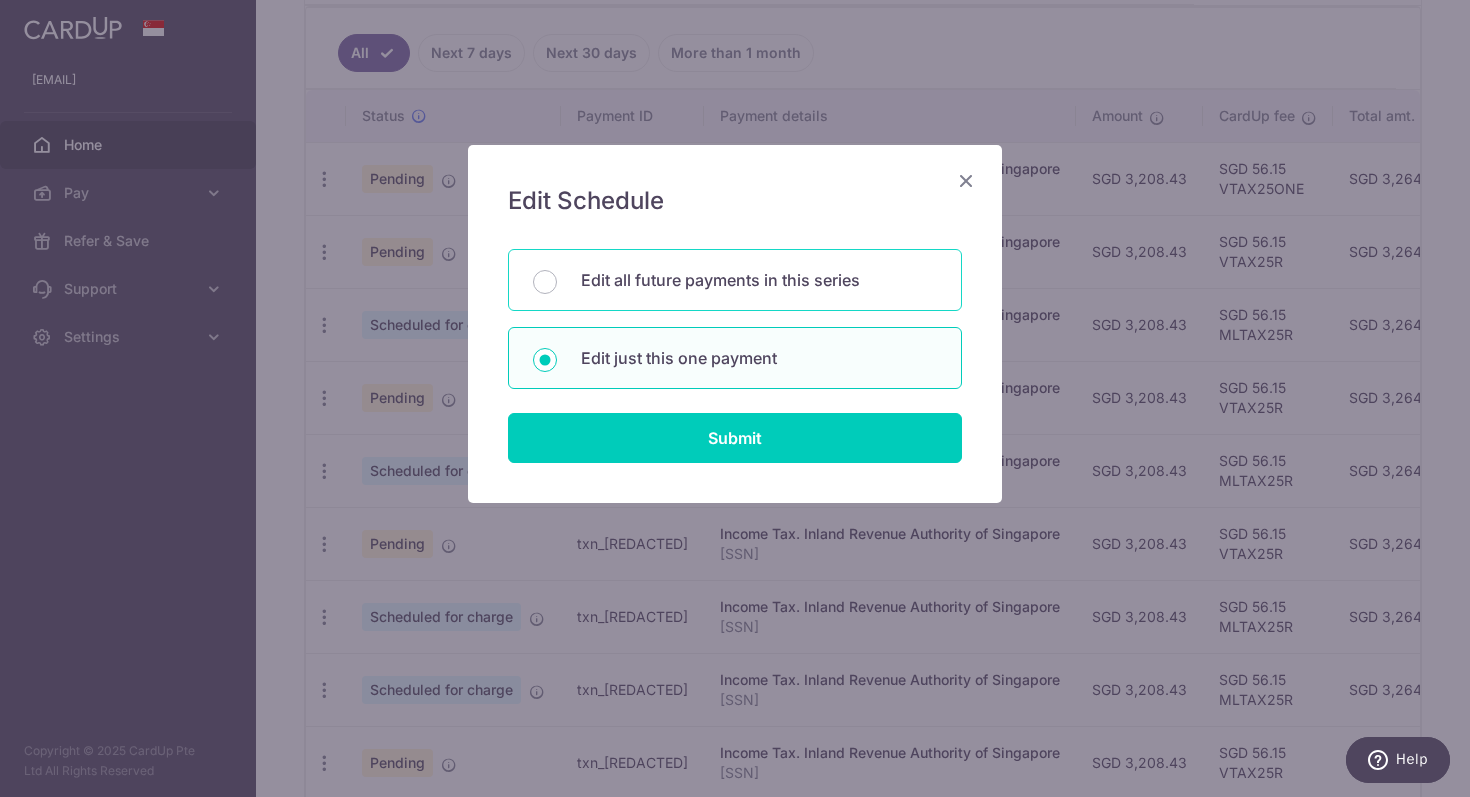 click on "Edit all future payments in this series" at bounding box center [759, 280] 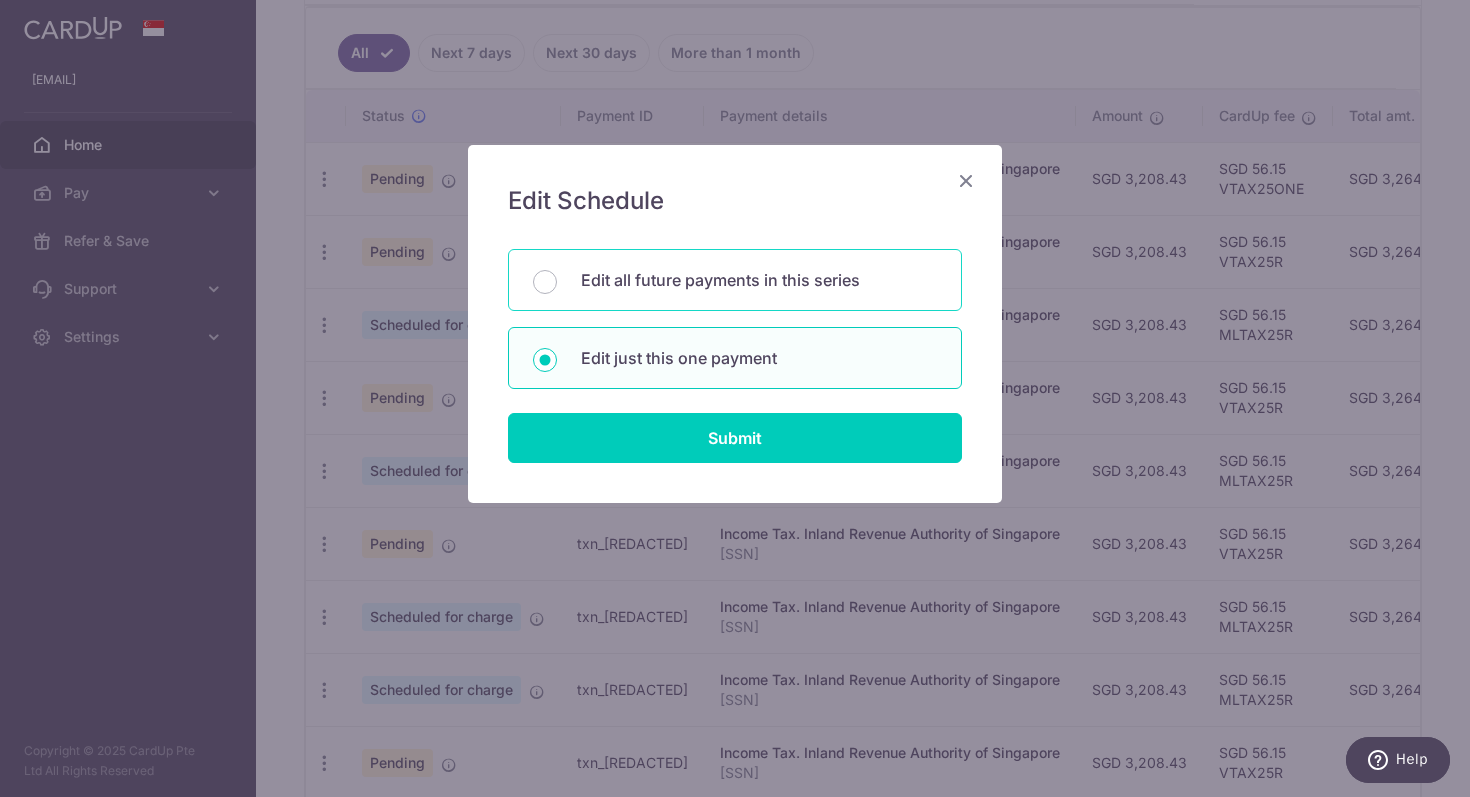 click on "Edit all future payments in this series" at bounding box center [545, 282] 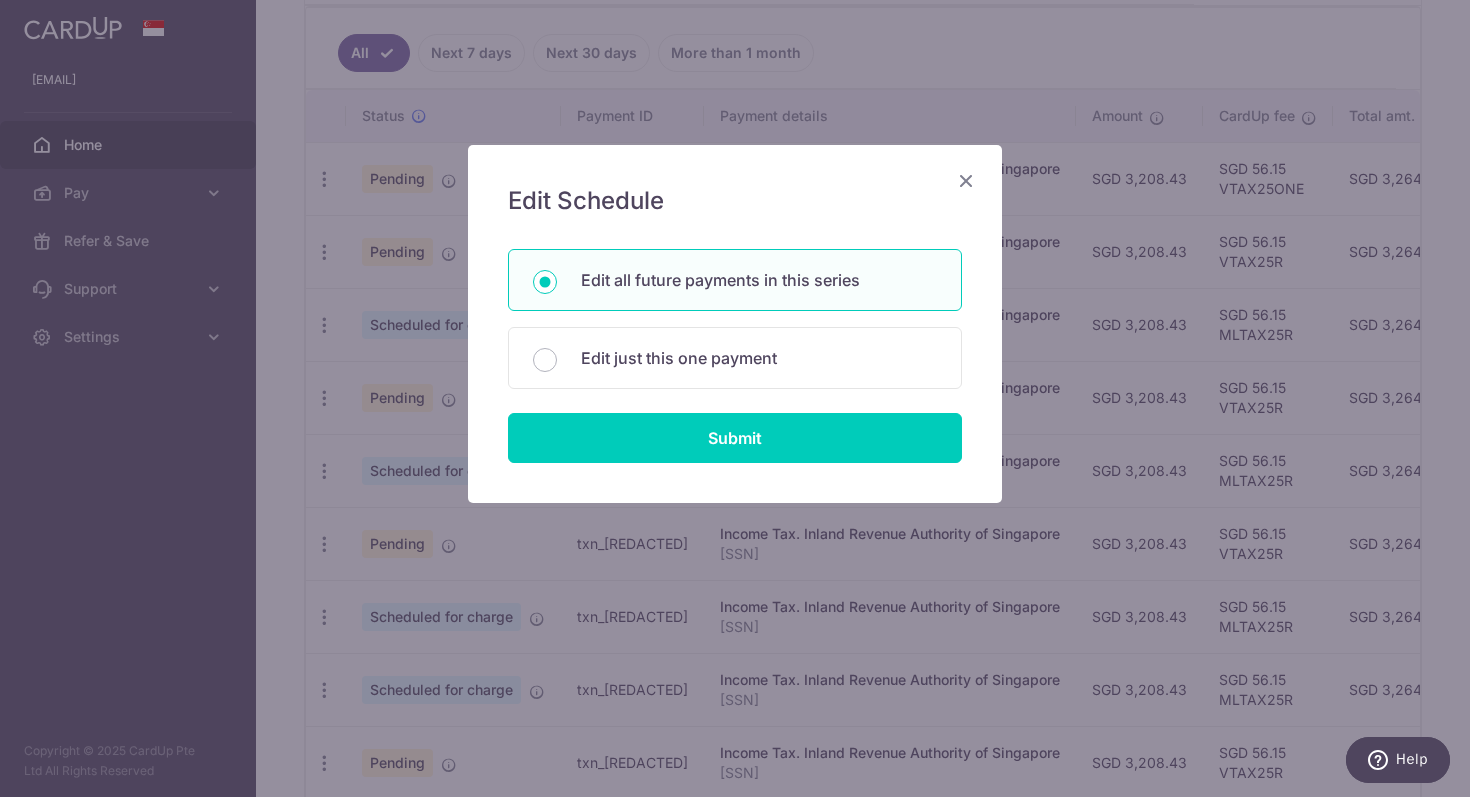 click at bounding box center (966, 180) 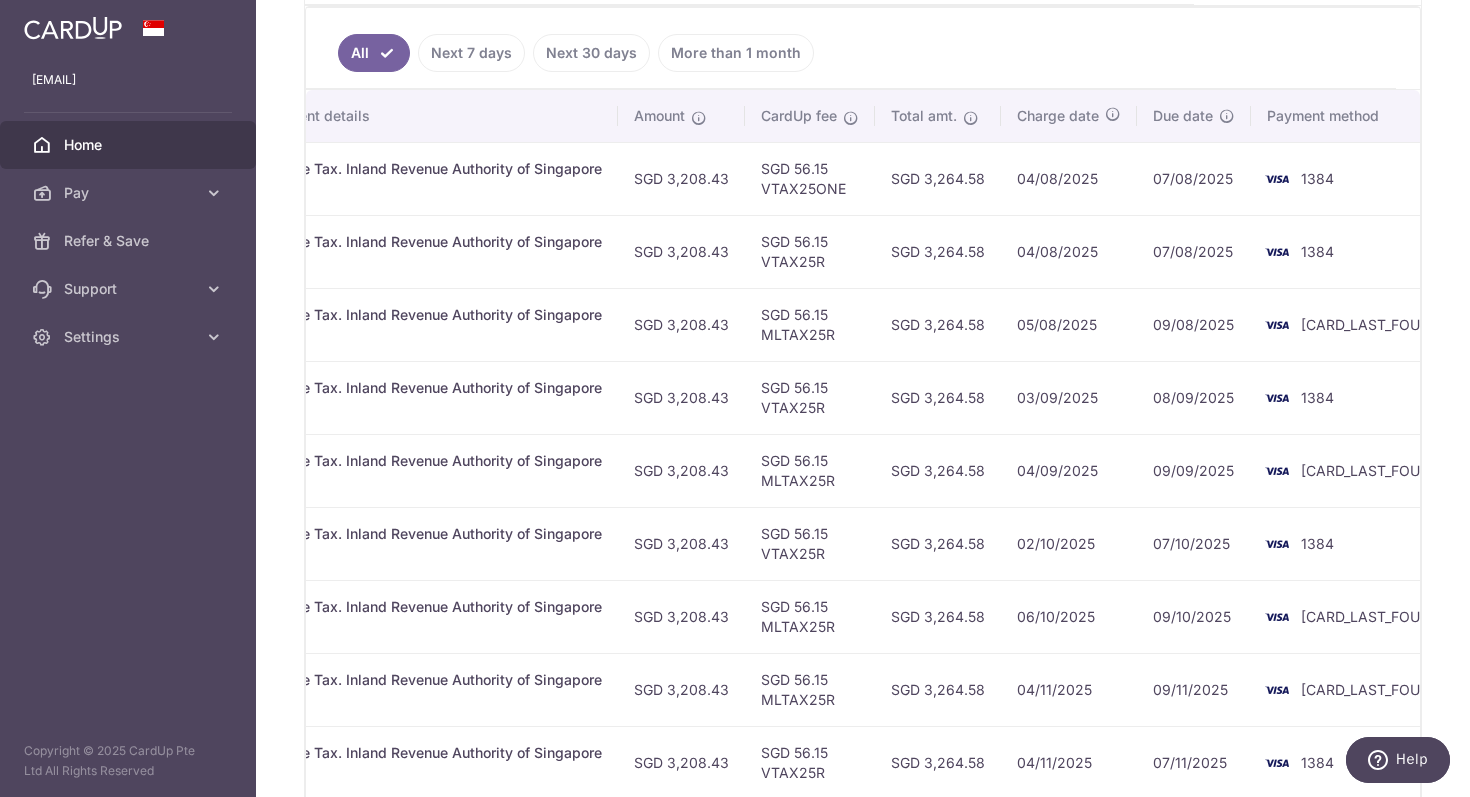 scroll, scrollTop: 0, scrollLeft: 0, axis: both 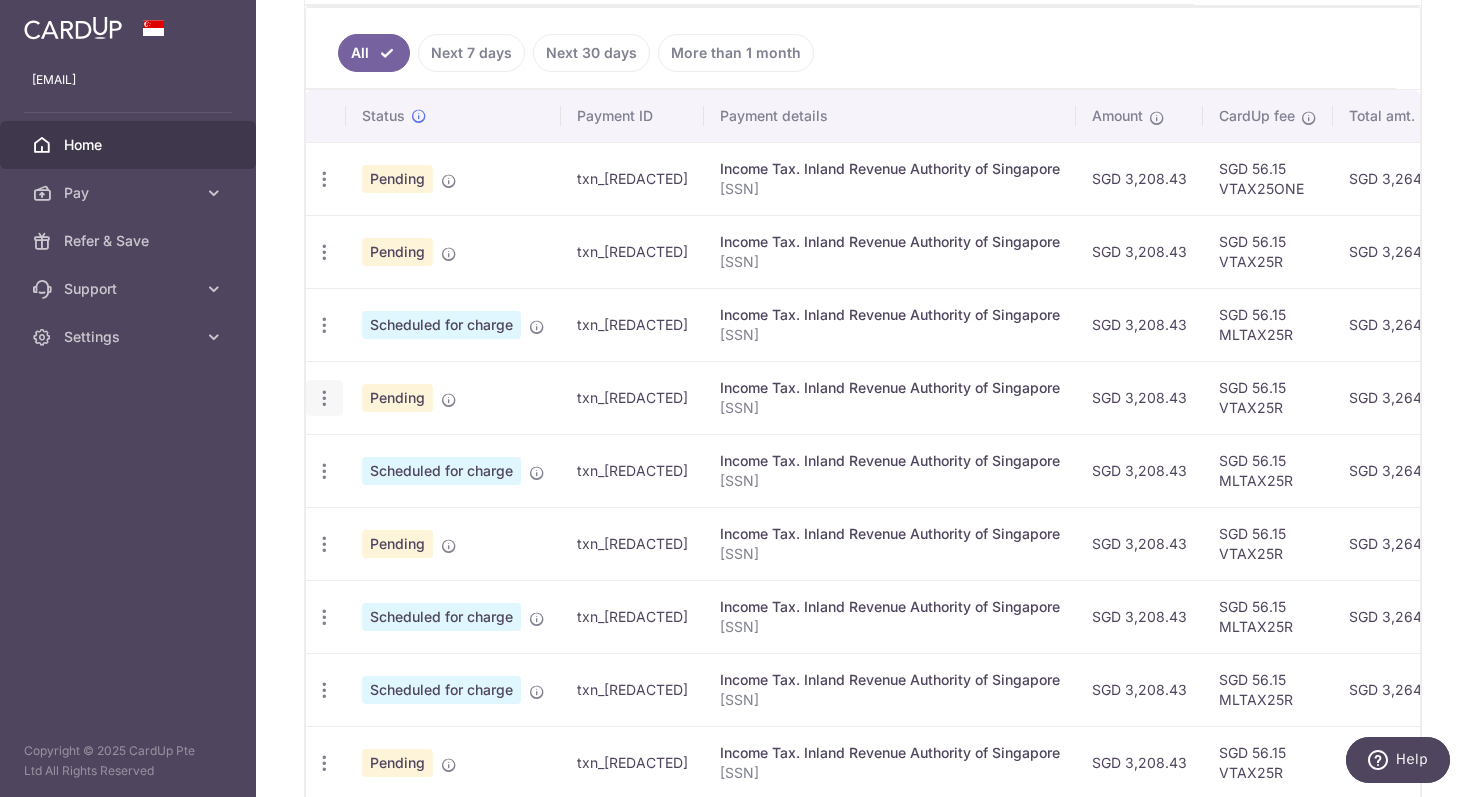 click on "Update payment
Cancel payment" at bounding box center (324, 398) 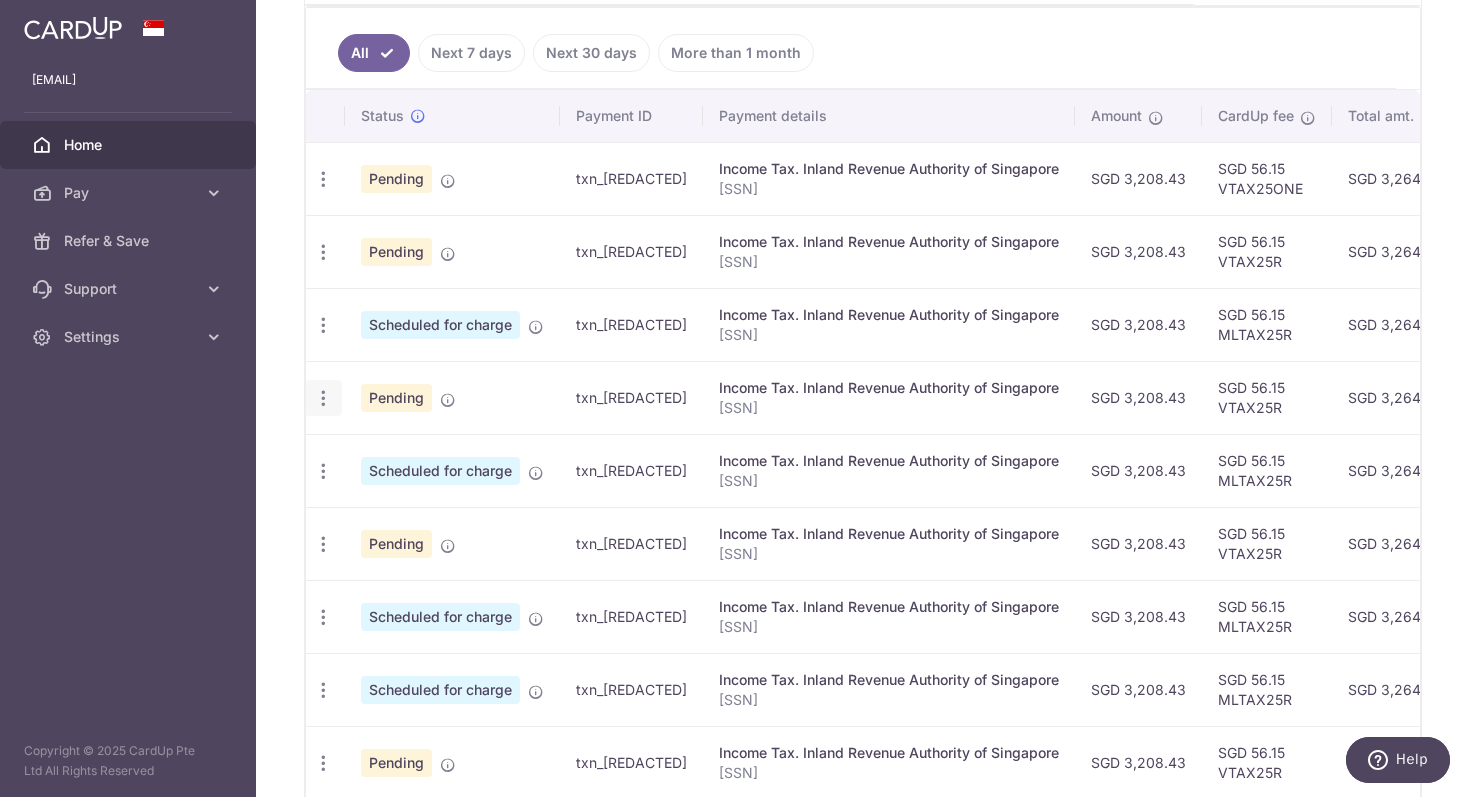 click at bounding box center [323, 179] 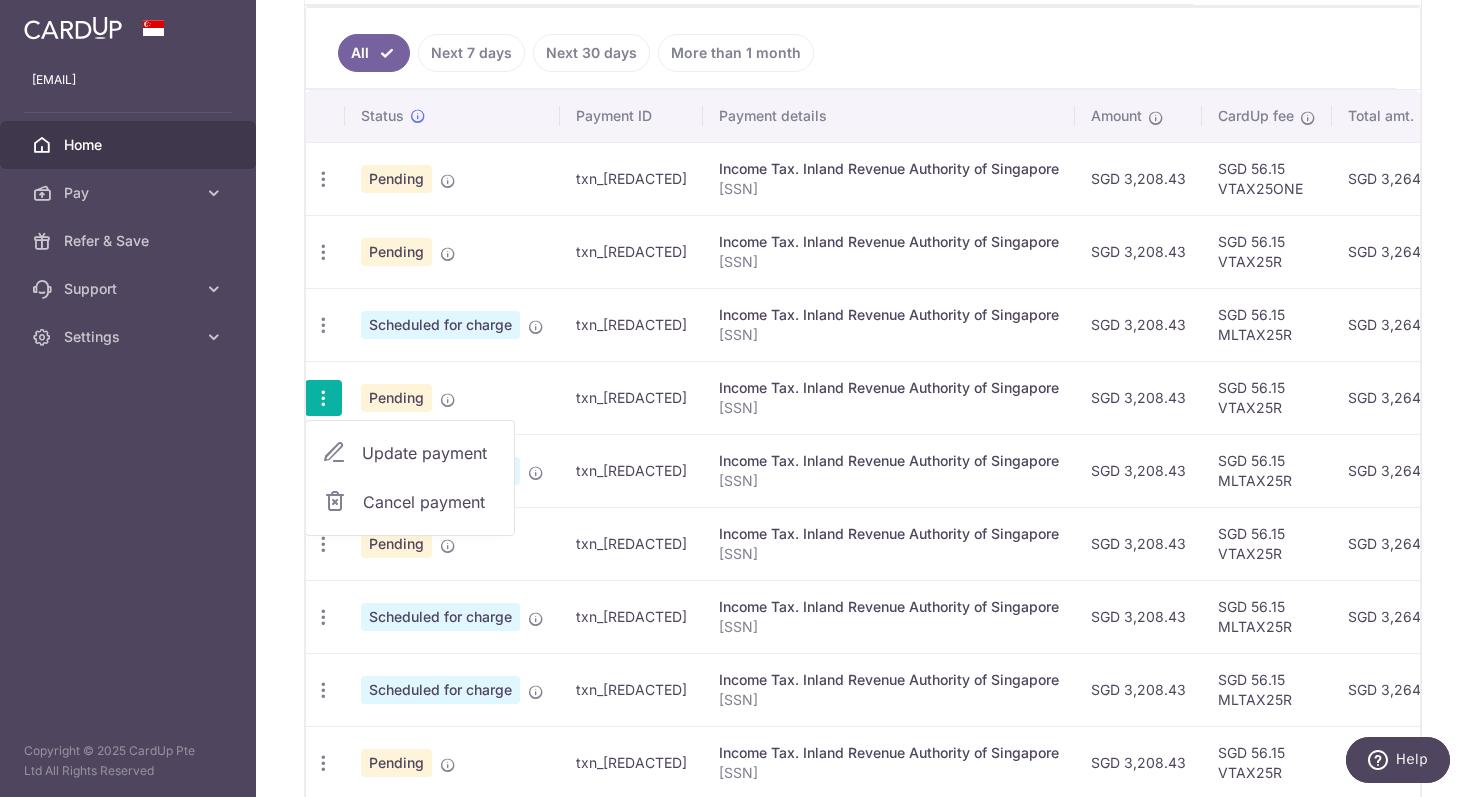 click on "Cancel payment" at bounding box center (430, 502) 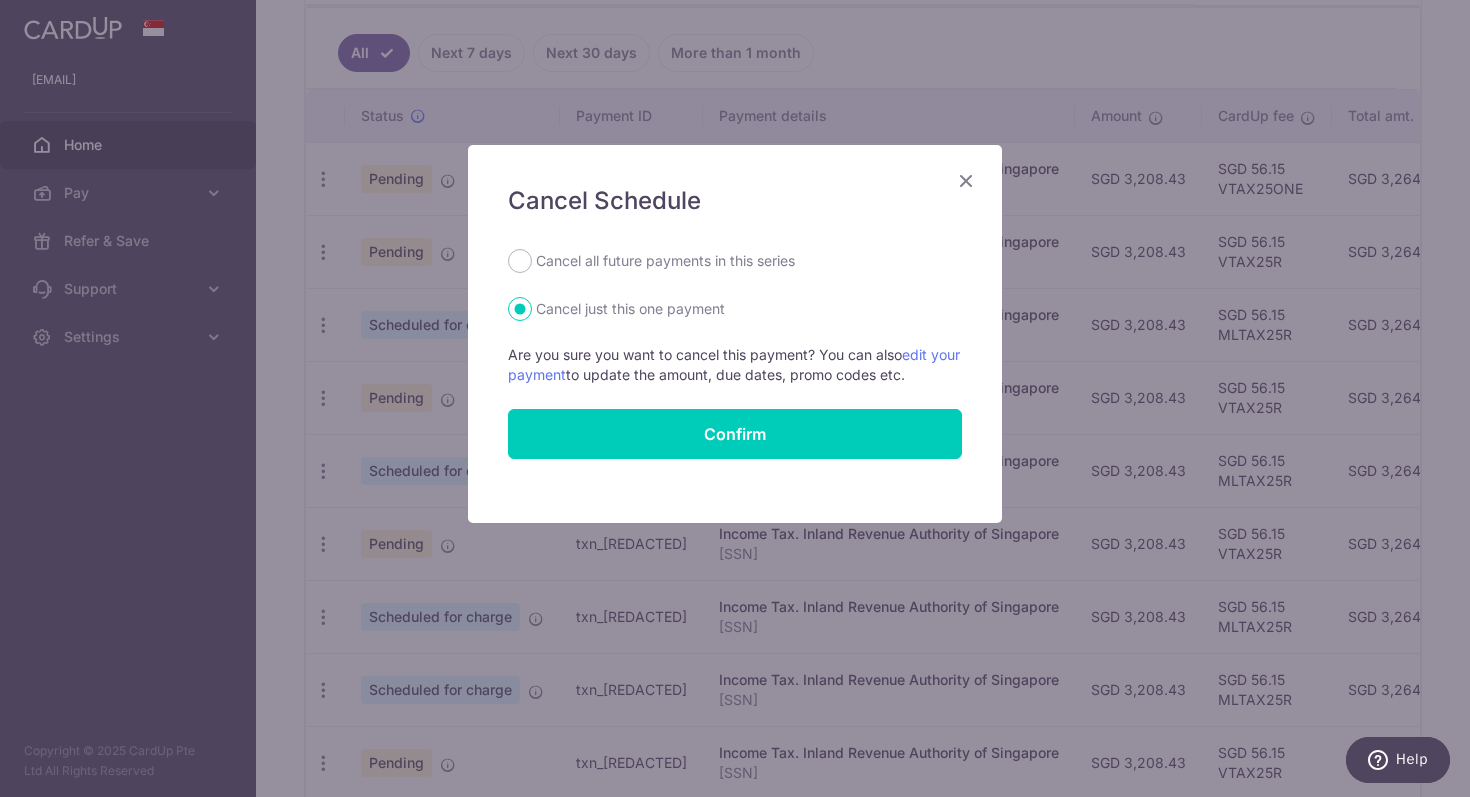 click on "Cancel all future payments in this series
Cancel just this one payment
Are you sure you want to cancel this payment? You can also  edit your payment  to update the amount, due dates, promo codes etc.
Confirm" at bounding box center [735, 354] 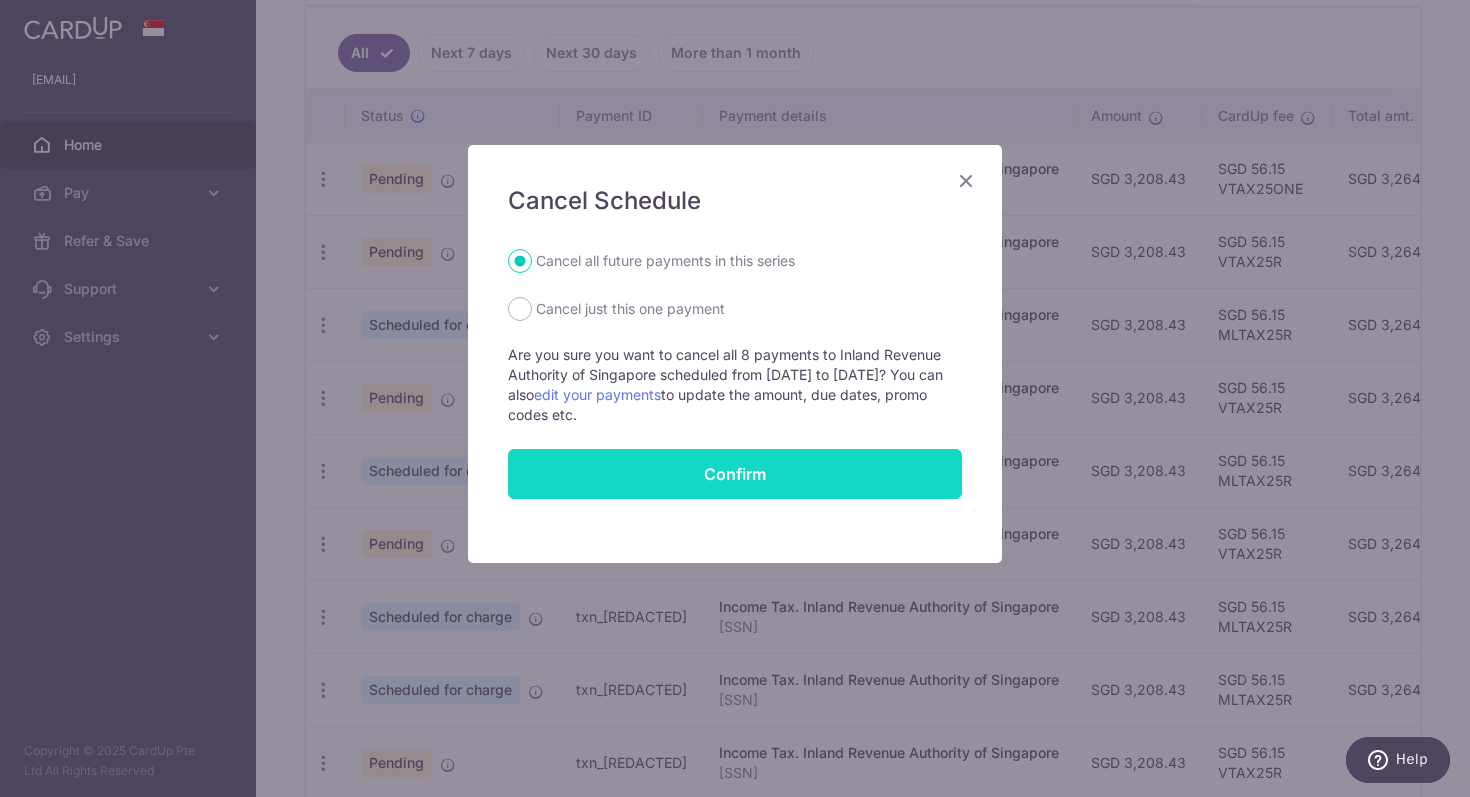 click on "Confirm" at bounding box center [735, 474] 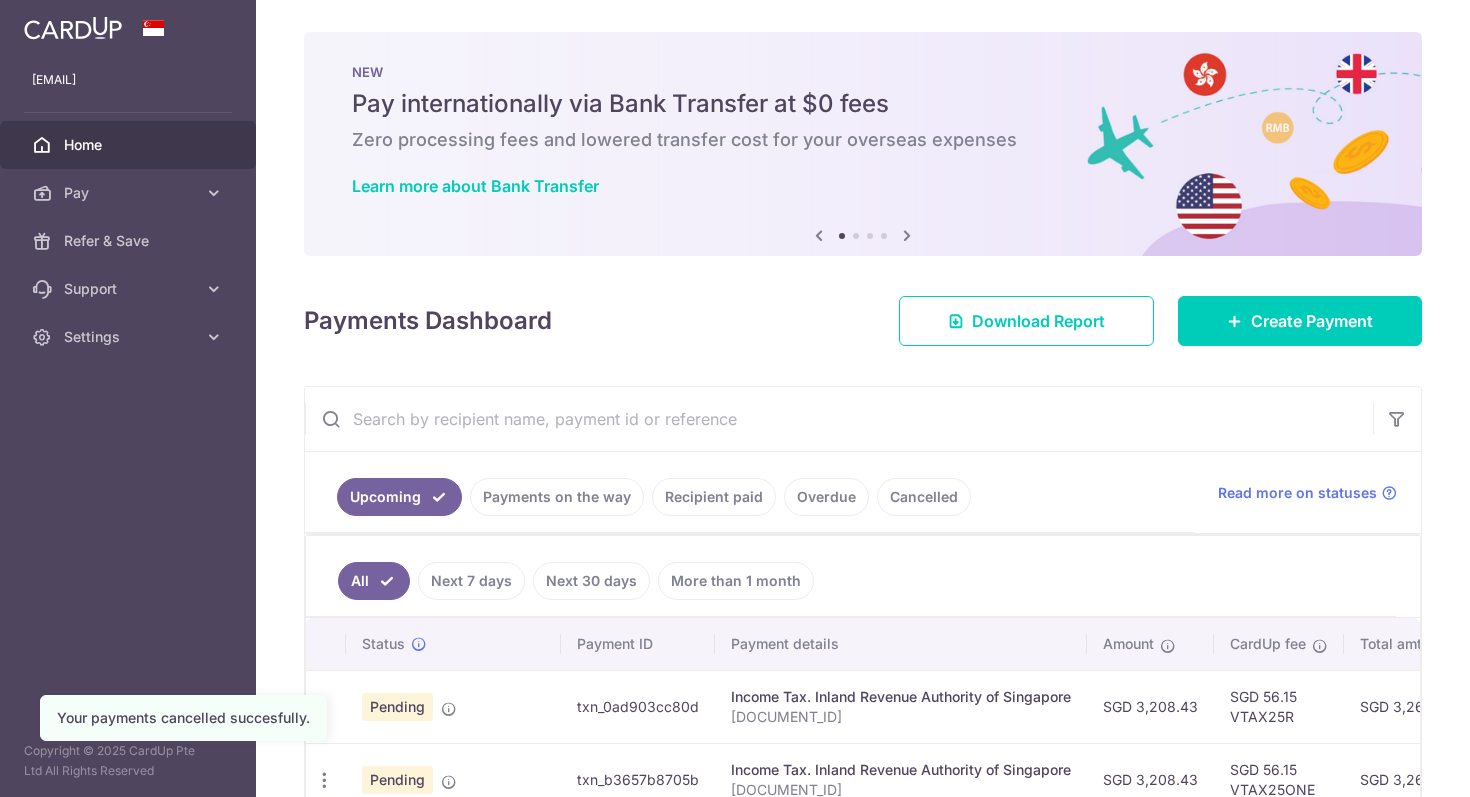 scroll, scrollTop: 0, scrollLeft: 0, axis: both 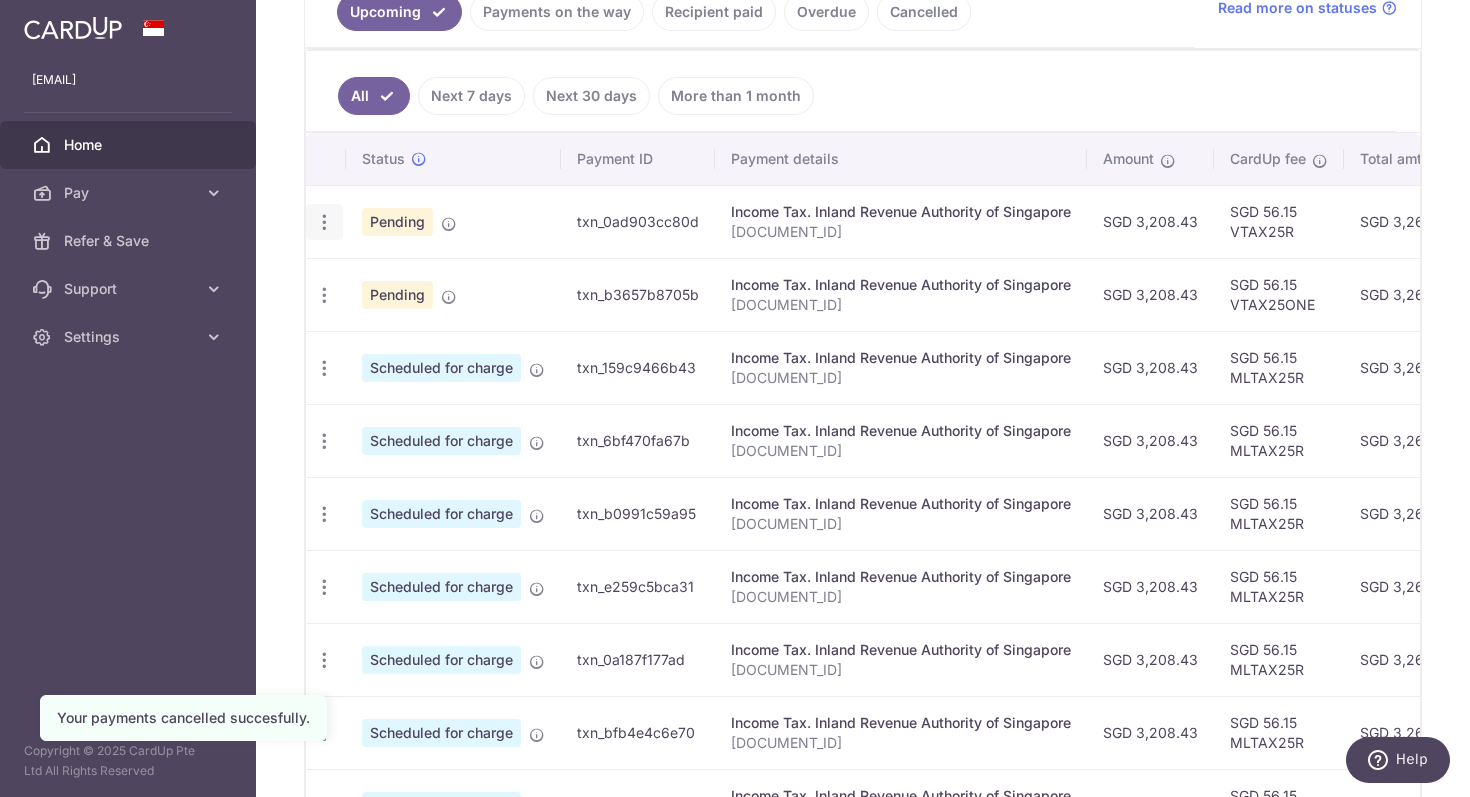 click at bounding box center (324, 222) 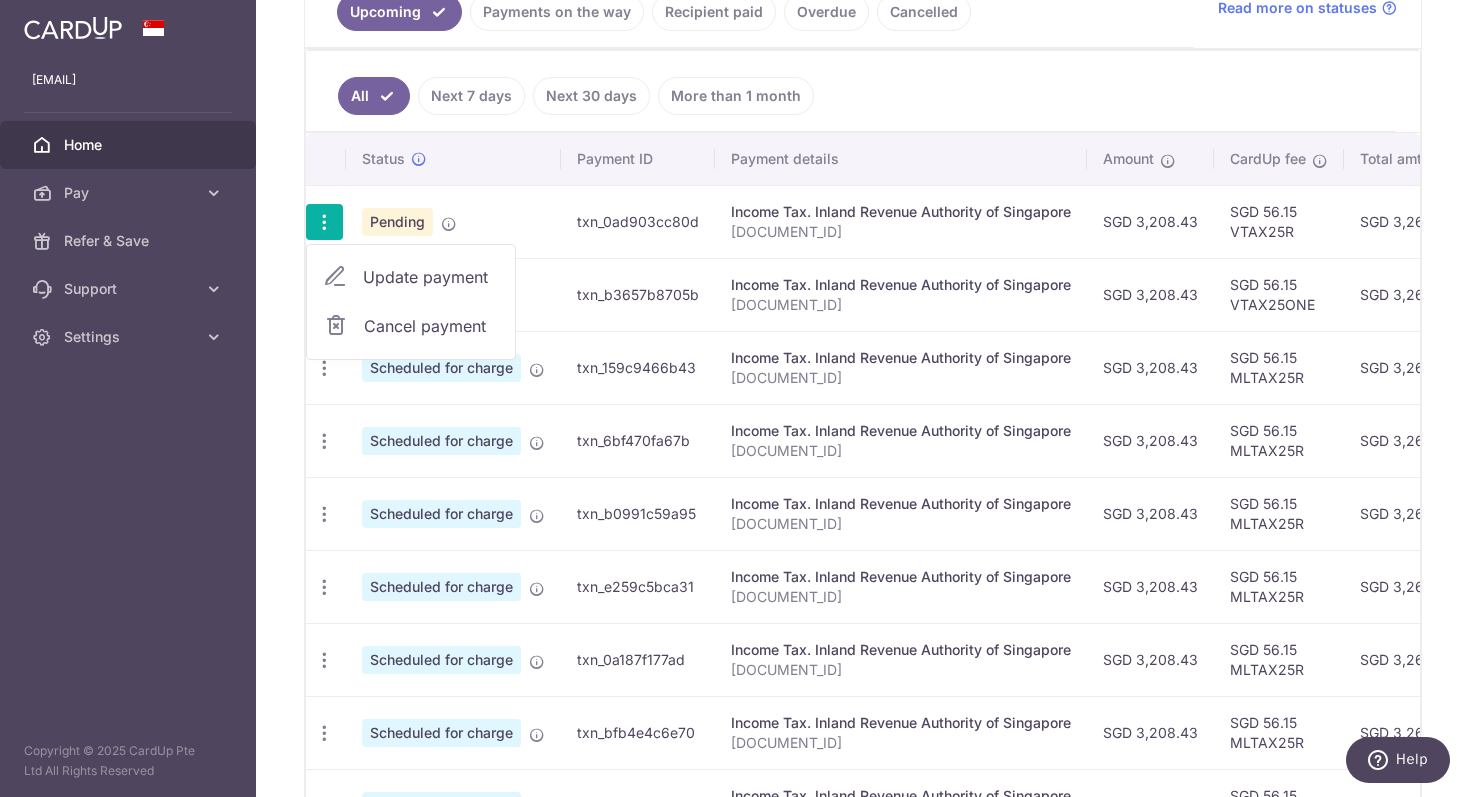 click on "txn_[REDACTED]" at bounding box center [638, 221] 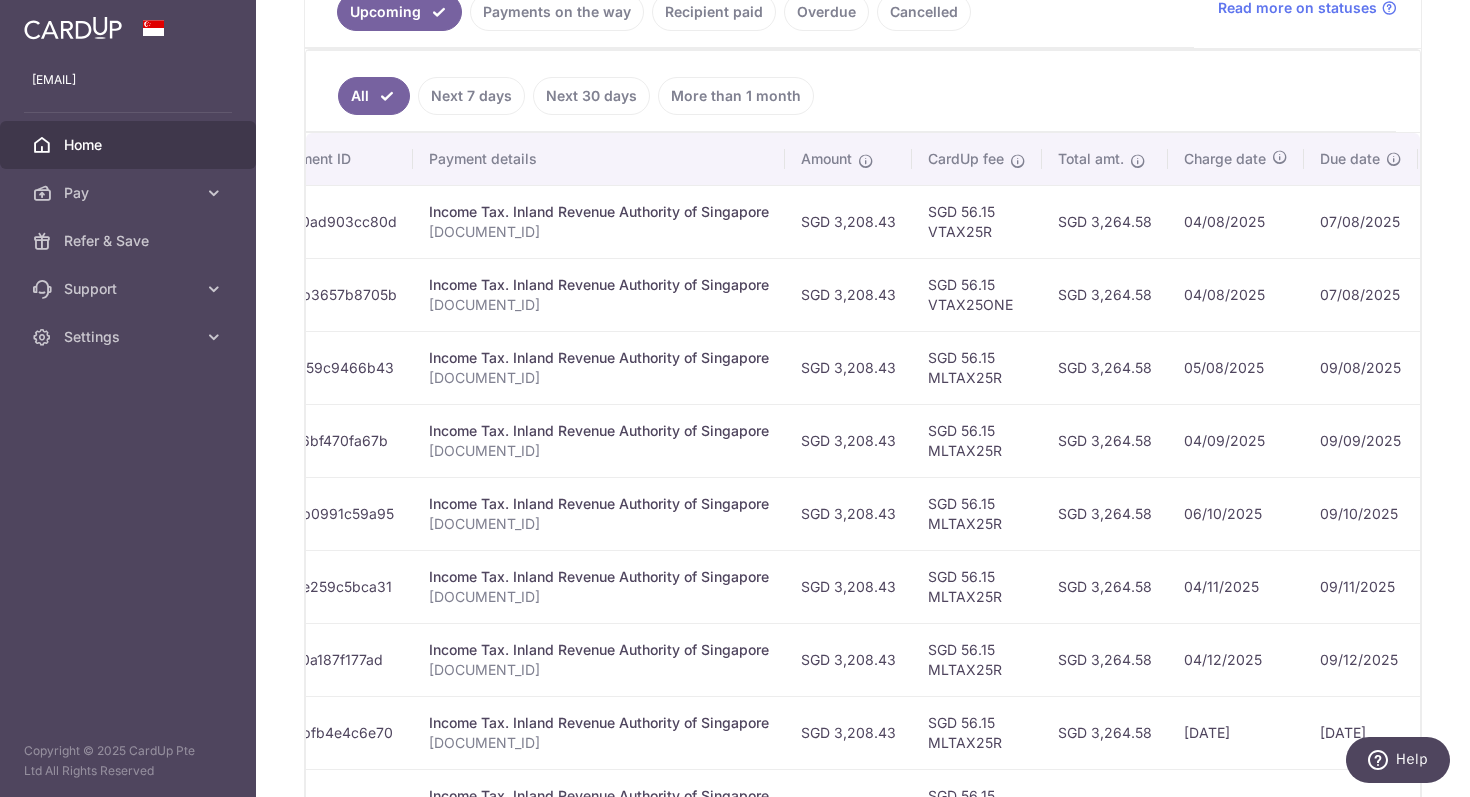 scroll, scrollTop: 0, scrollLeft: 0, axis: both 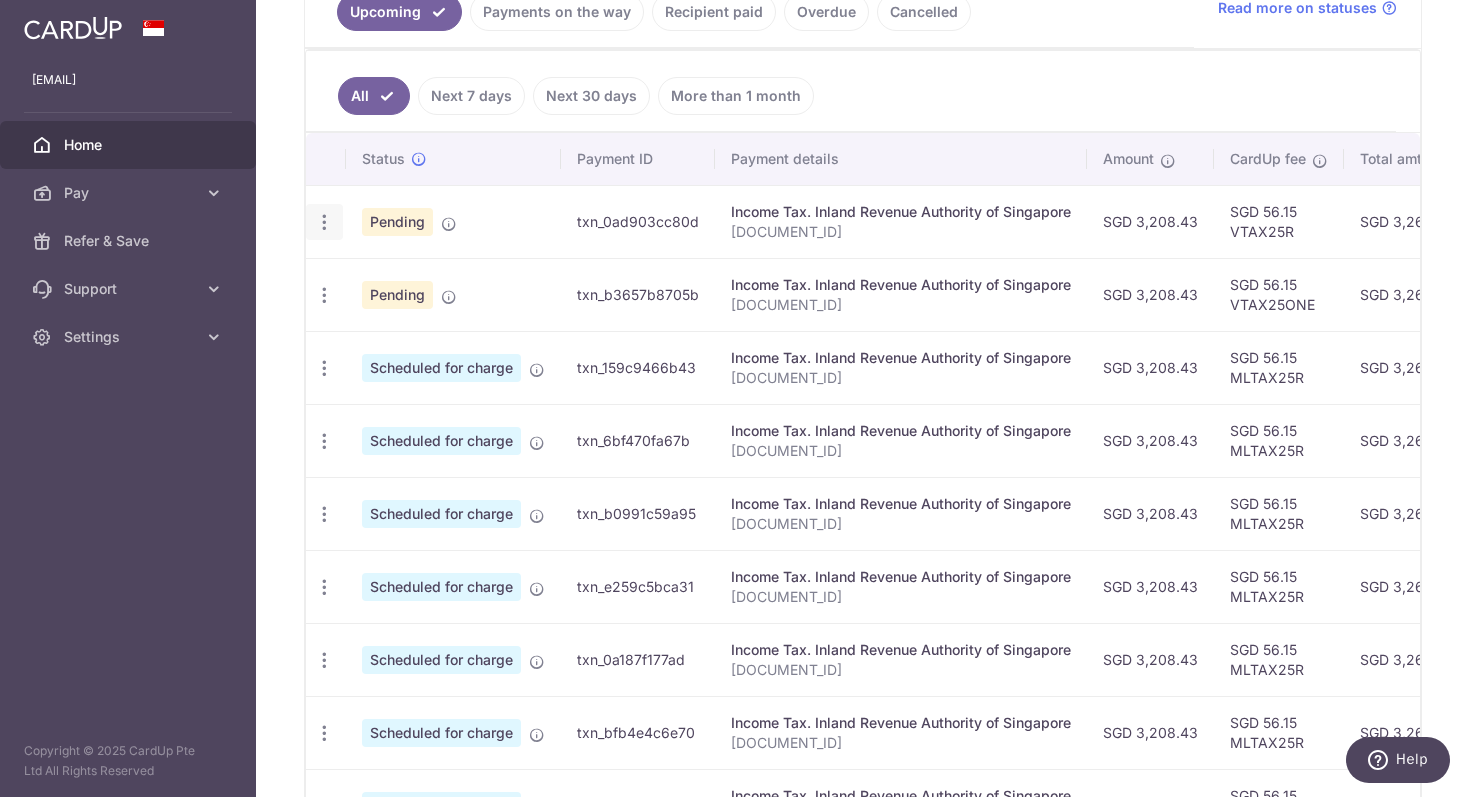 click at bounding box center (324, 222) 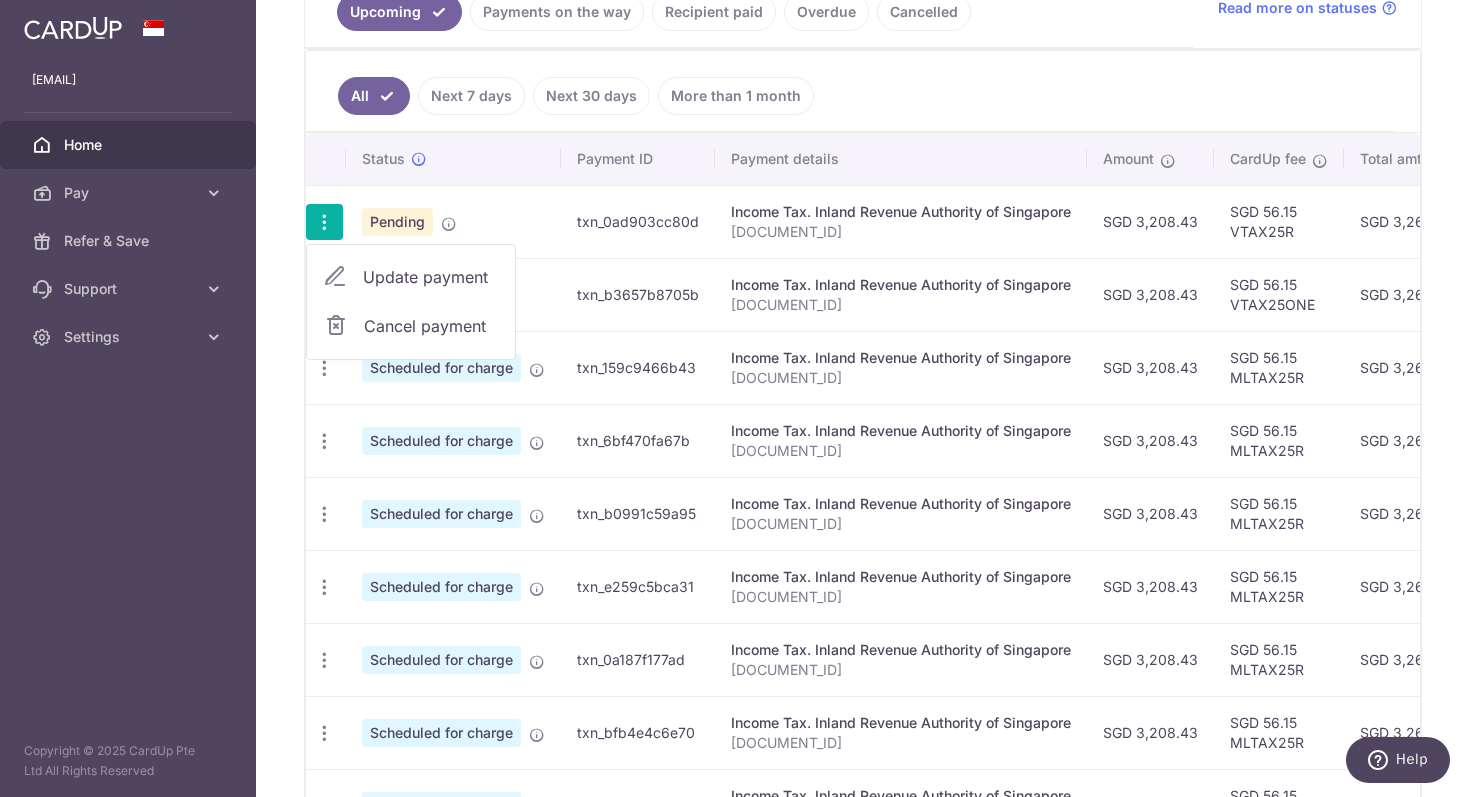click on "Cancel payment" at bounding box center [431, 326] 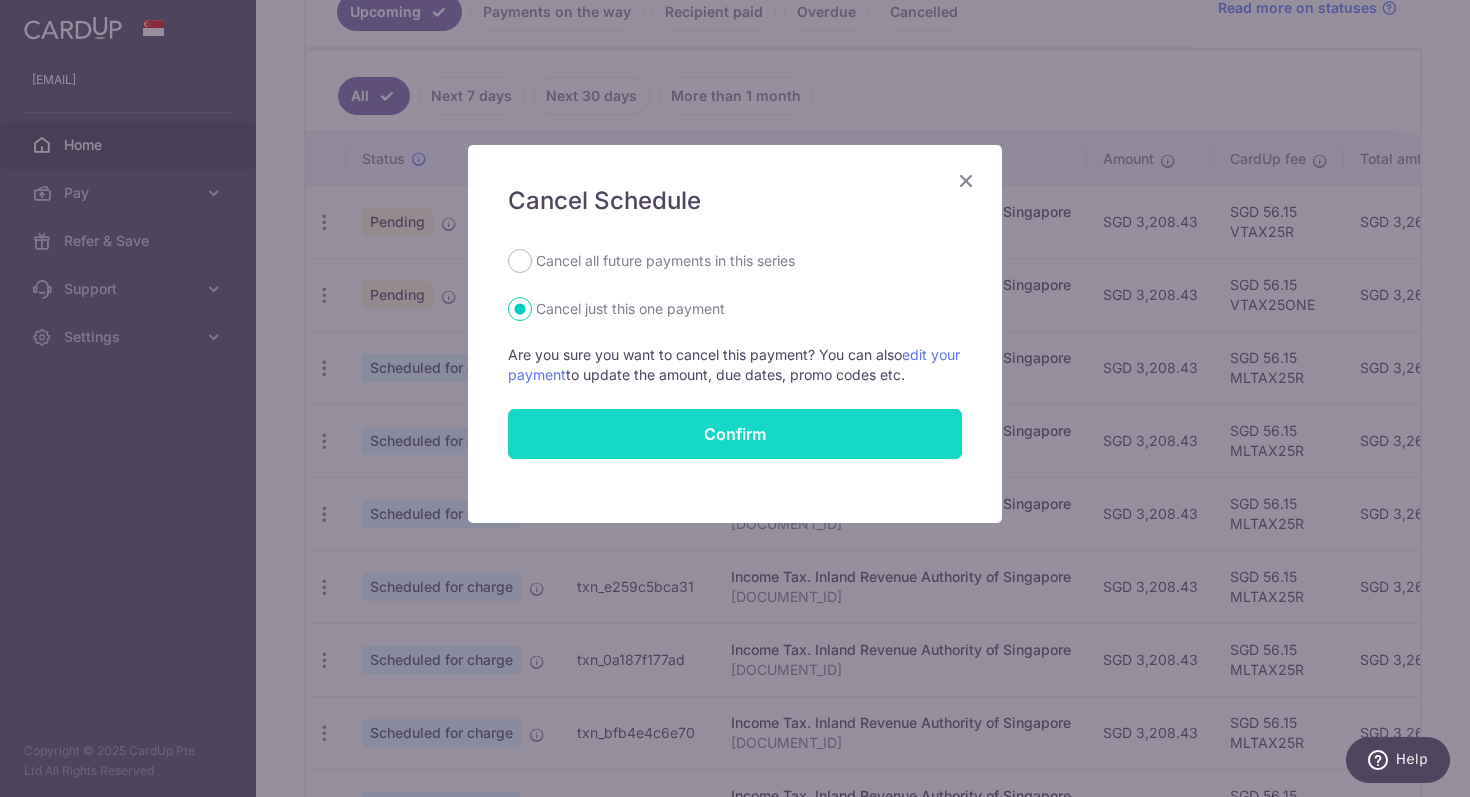 click on "Confirm" at bounding box center (735, 434) 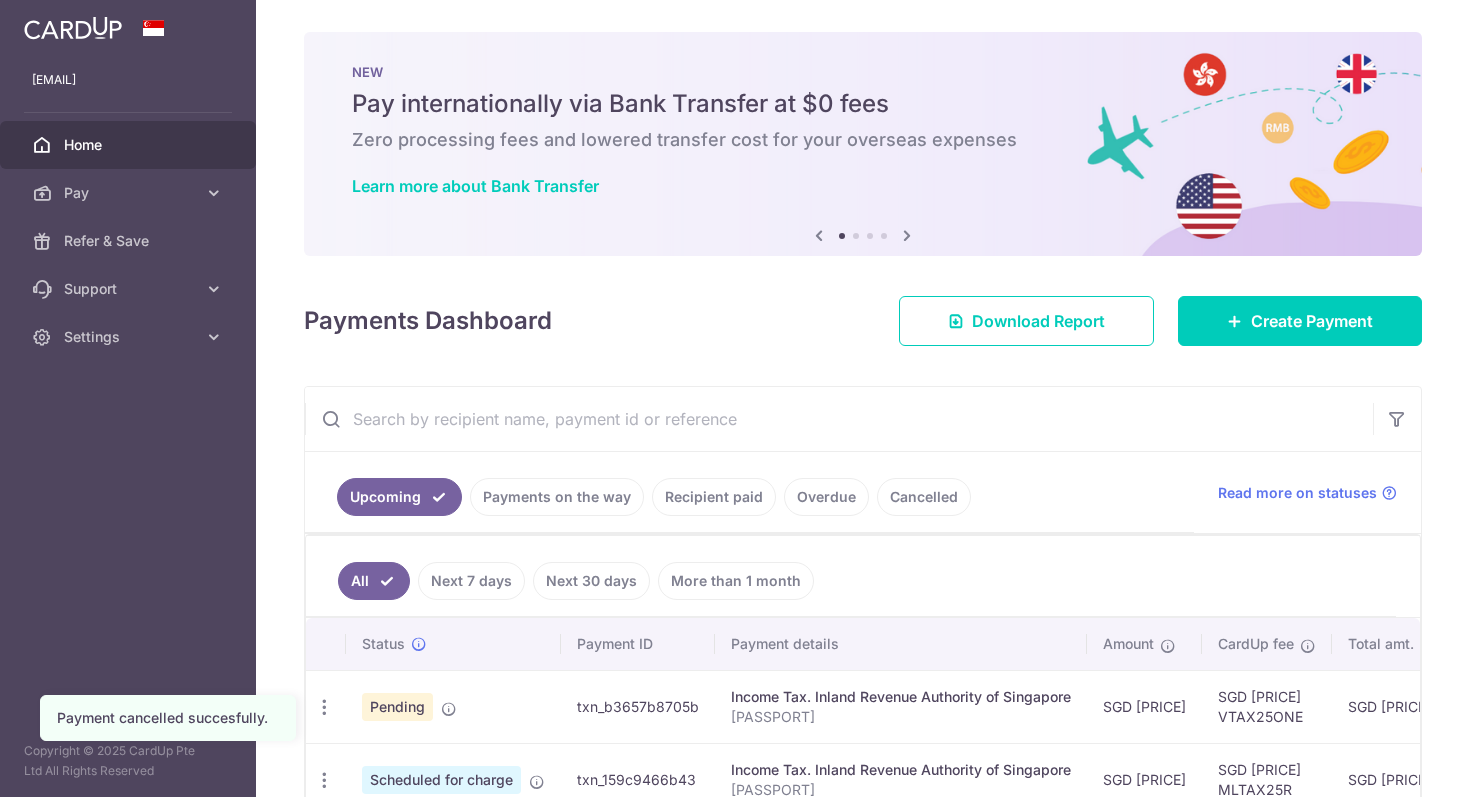 scroll, scrollTop: 0, scrollLeft: 0, axis: both 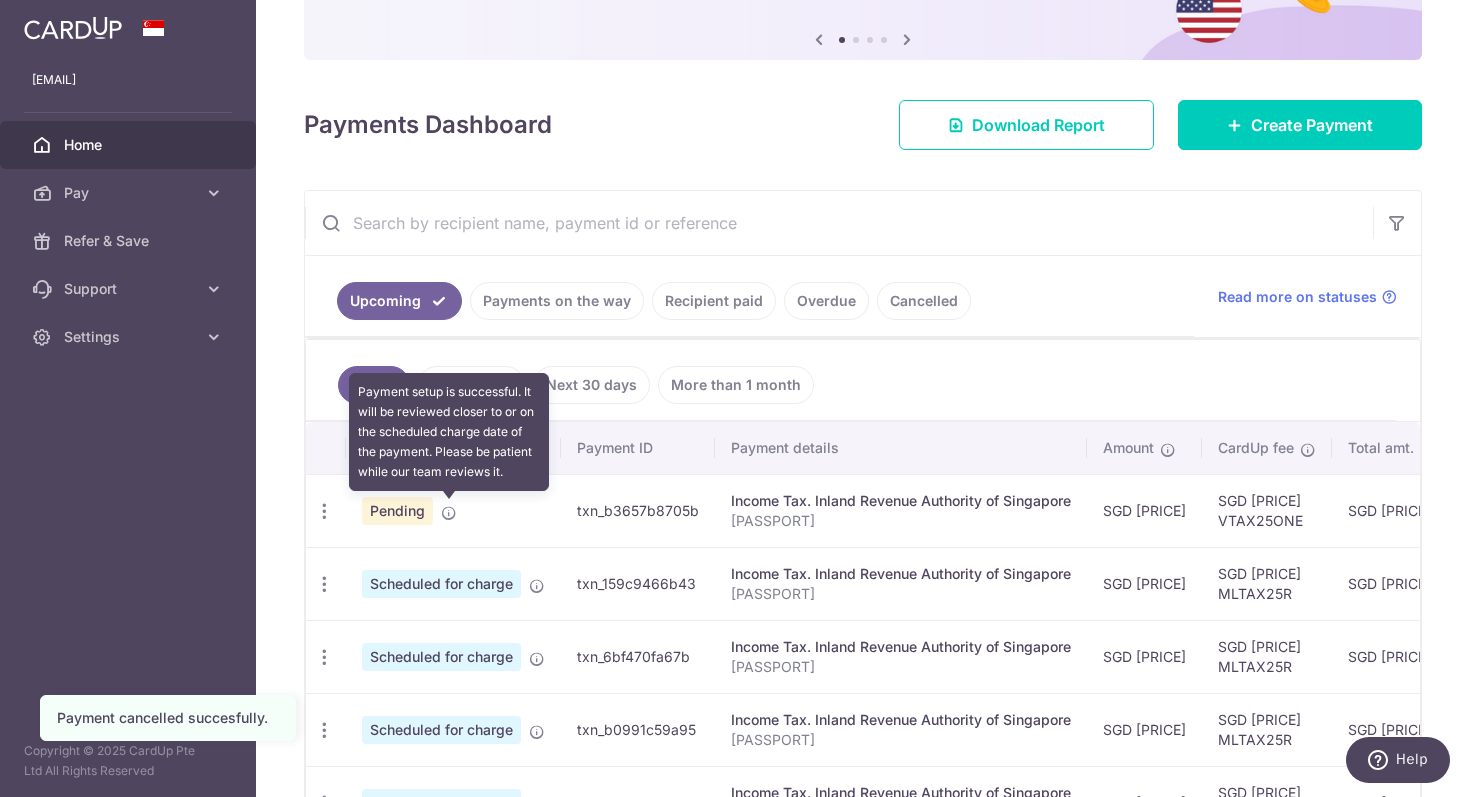 click at bounding box center (449, 513) 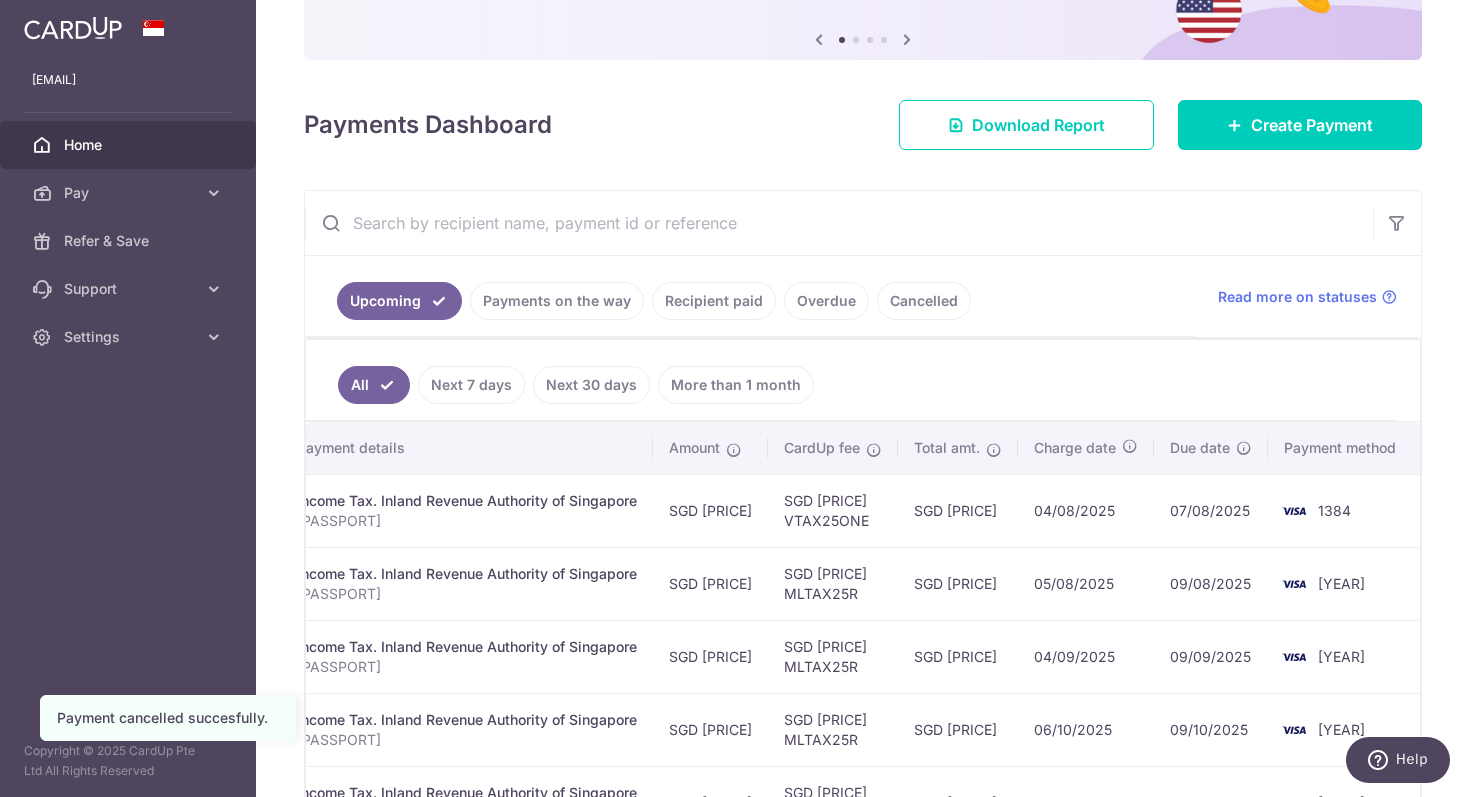 scroll, scrollTop: 0, scrollLeft: 456, axis: horizontal 